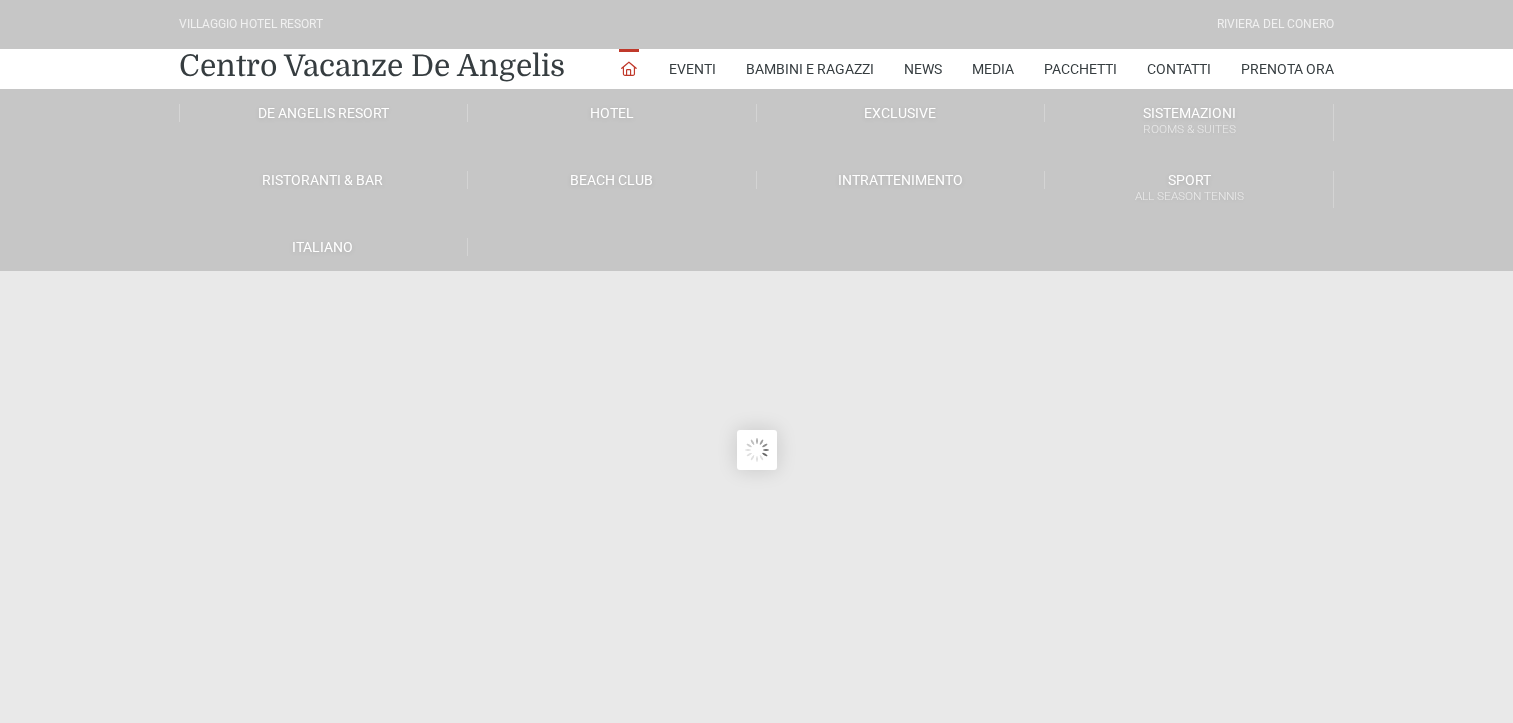scroll, scrollTop: 0, scrollLeft: 0, axis: both 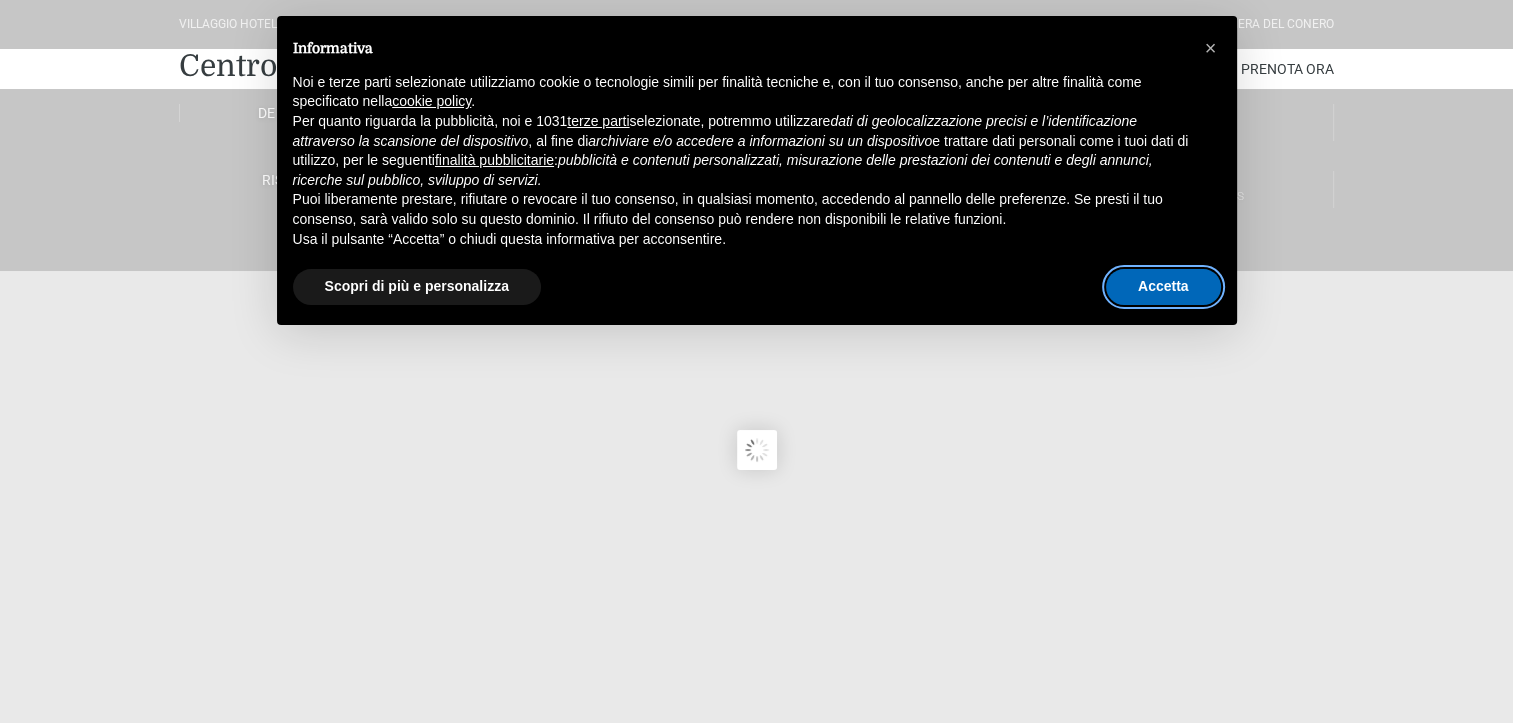 click on "Accetta" at bounding box center [1163, 287] 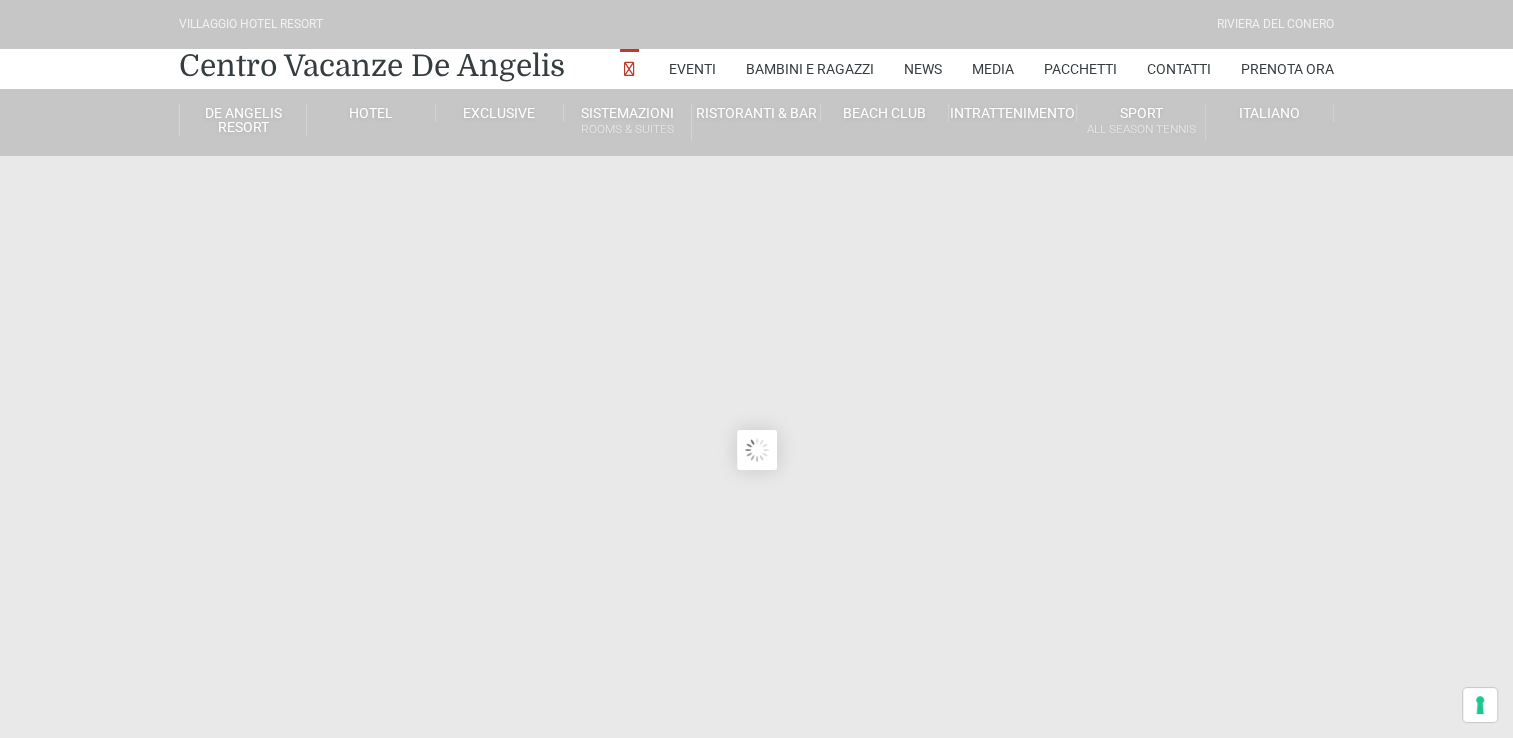 scroll, scrollTop: 0, scrollLeft: 0, axis: both 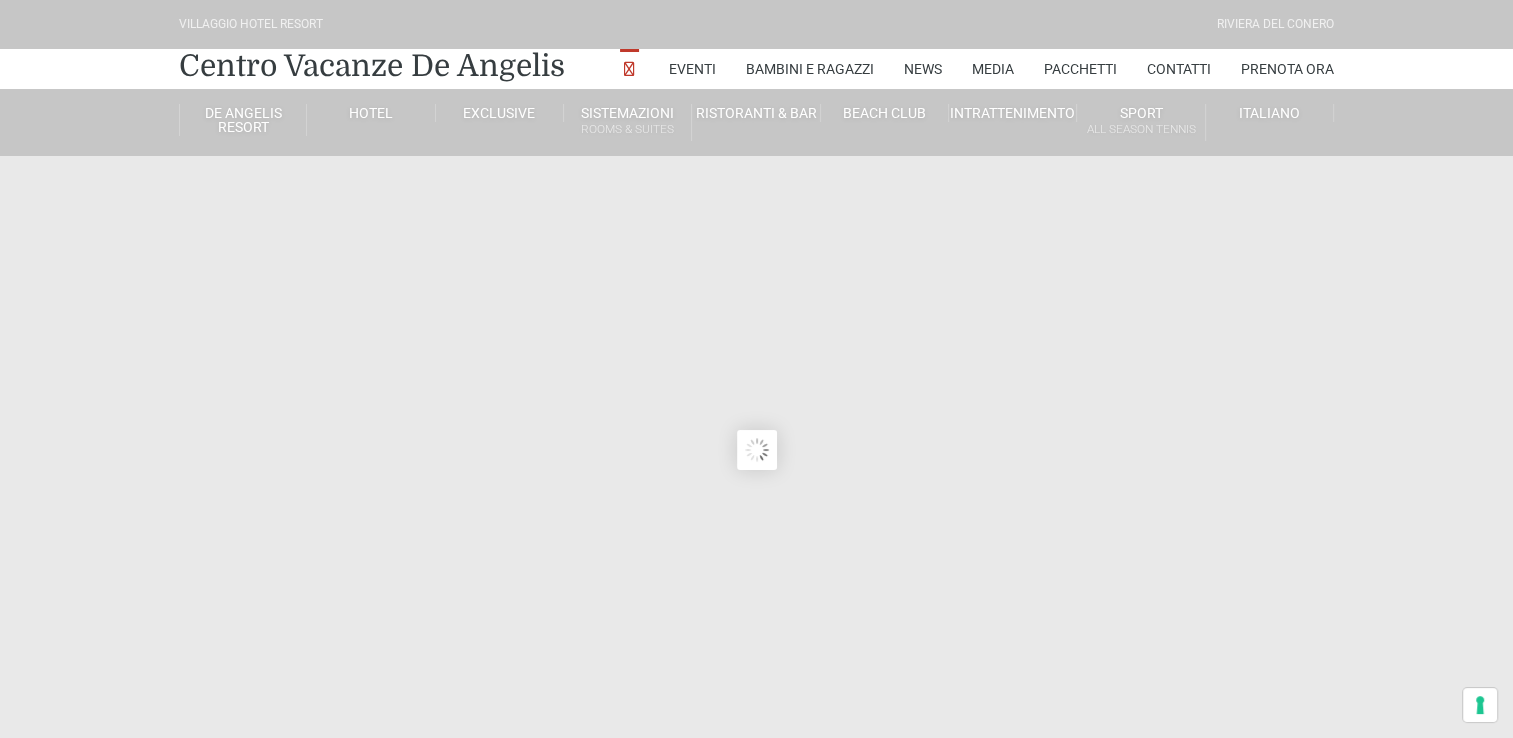 type on "23/08/2025" 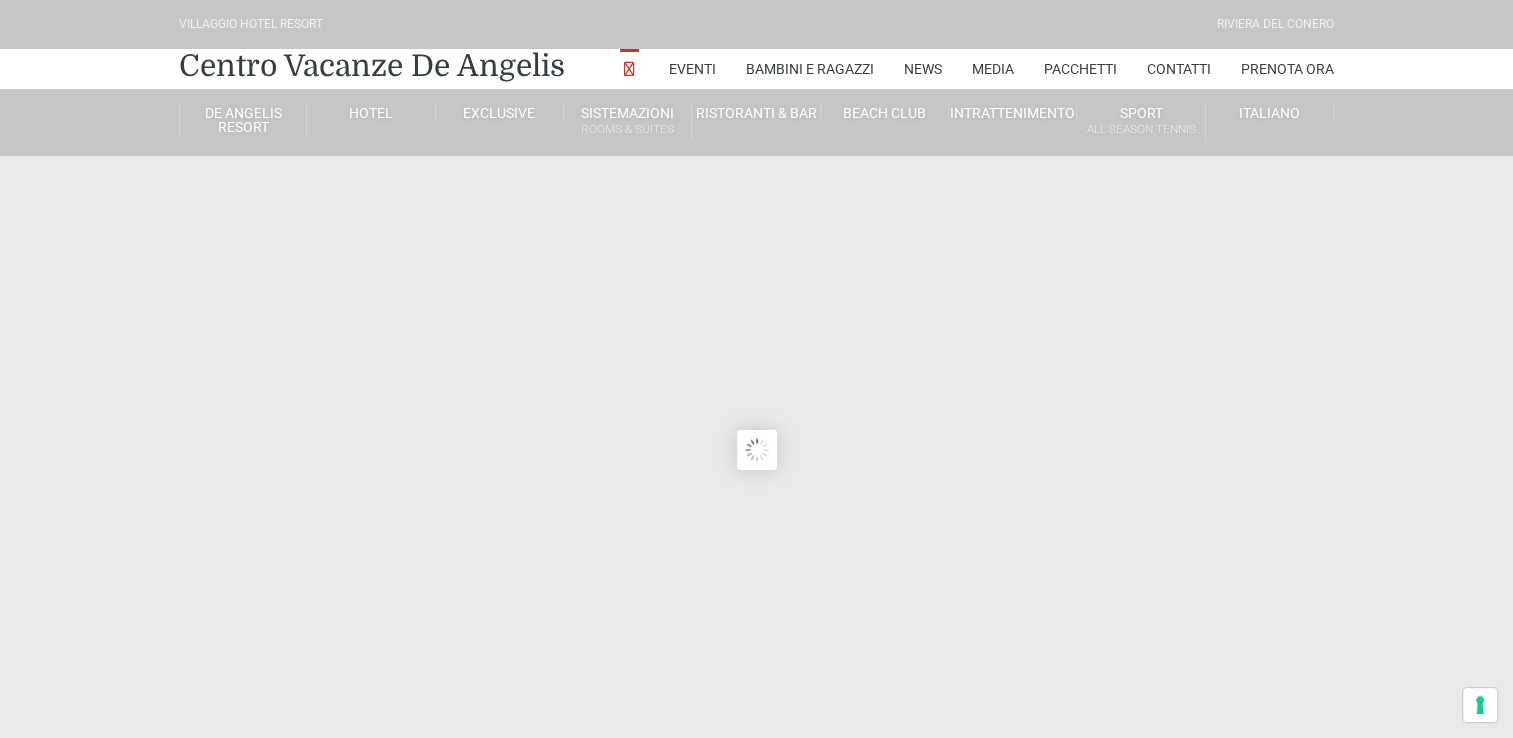 type on "24/08/2025" 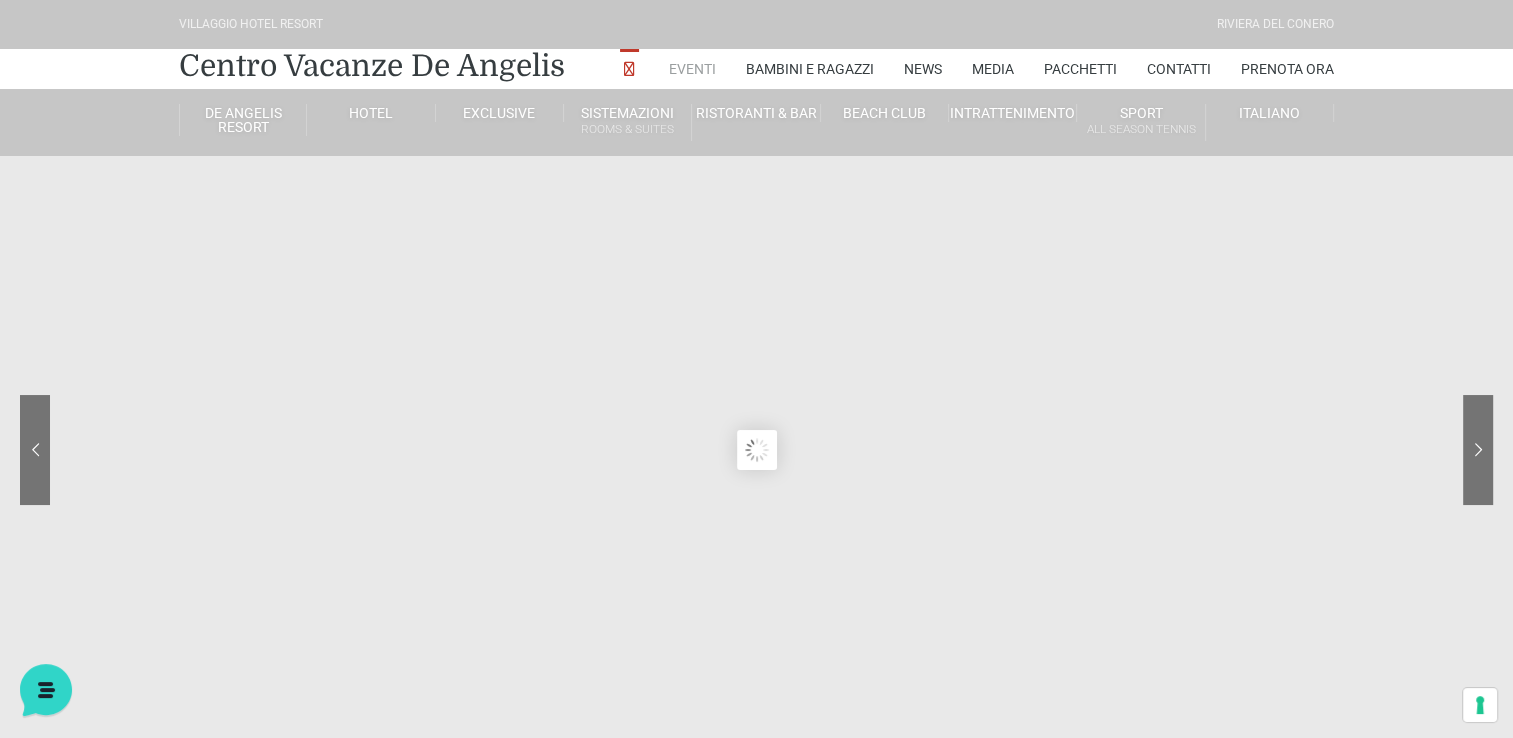 scroll, scrollTop: 0, scrollLeft: 0, axis: both 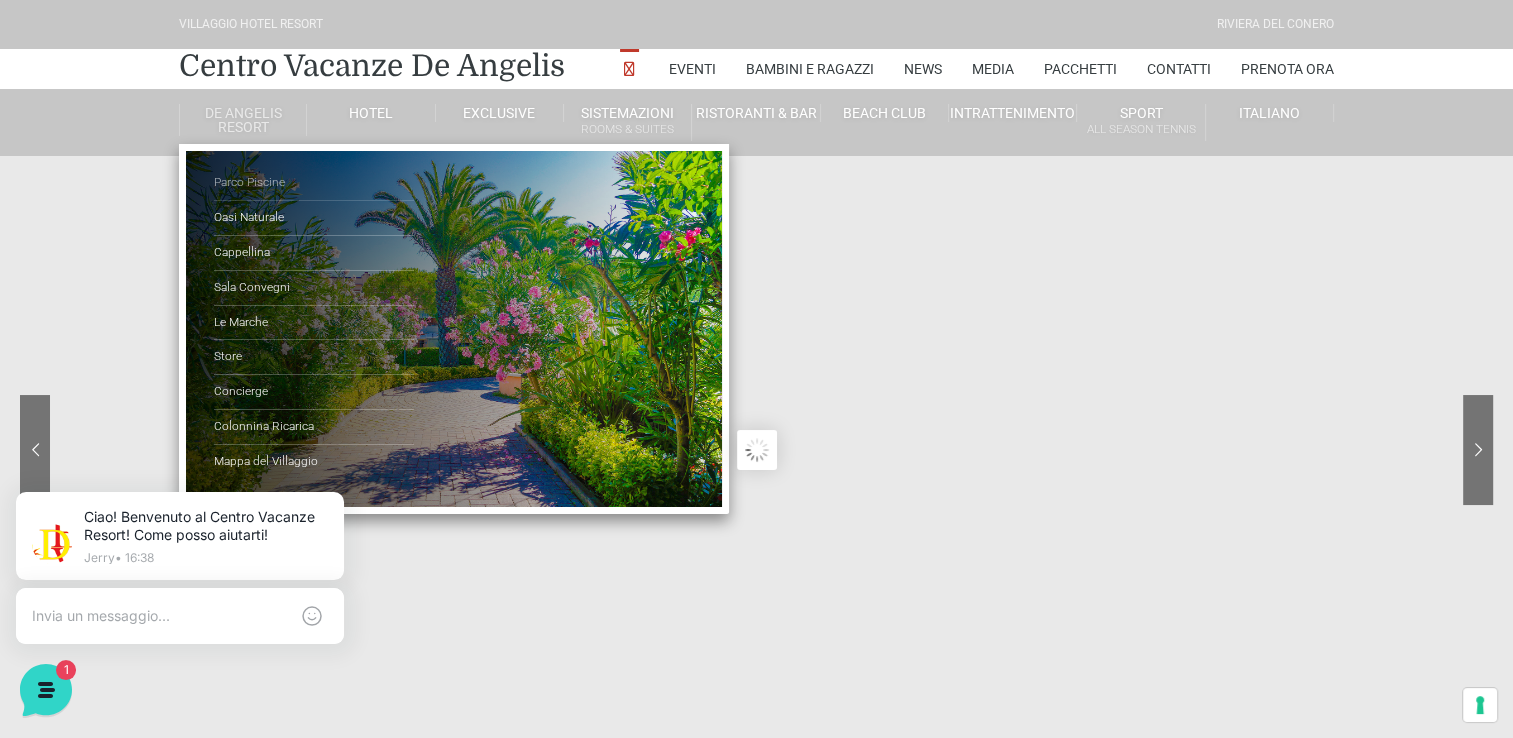click on "Parco Piscine" at bounding box center (314, 183) 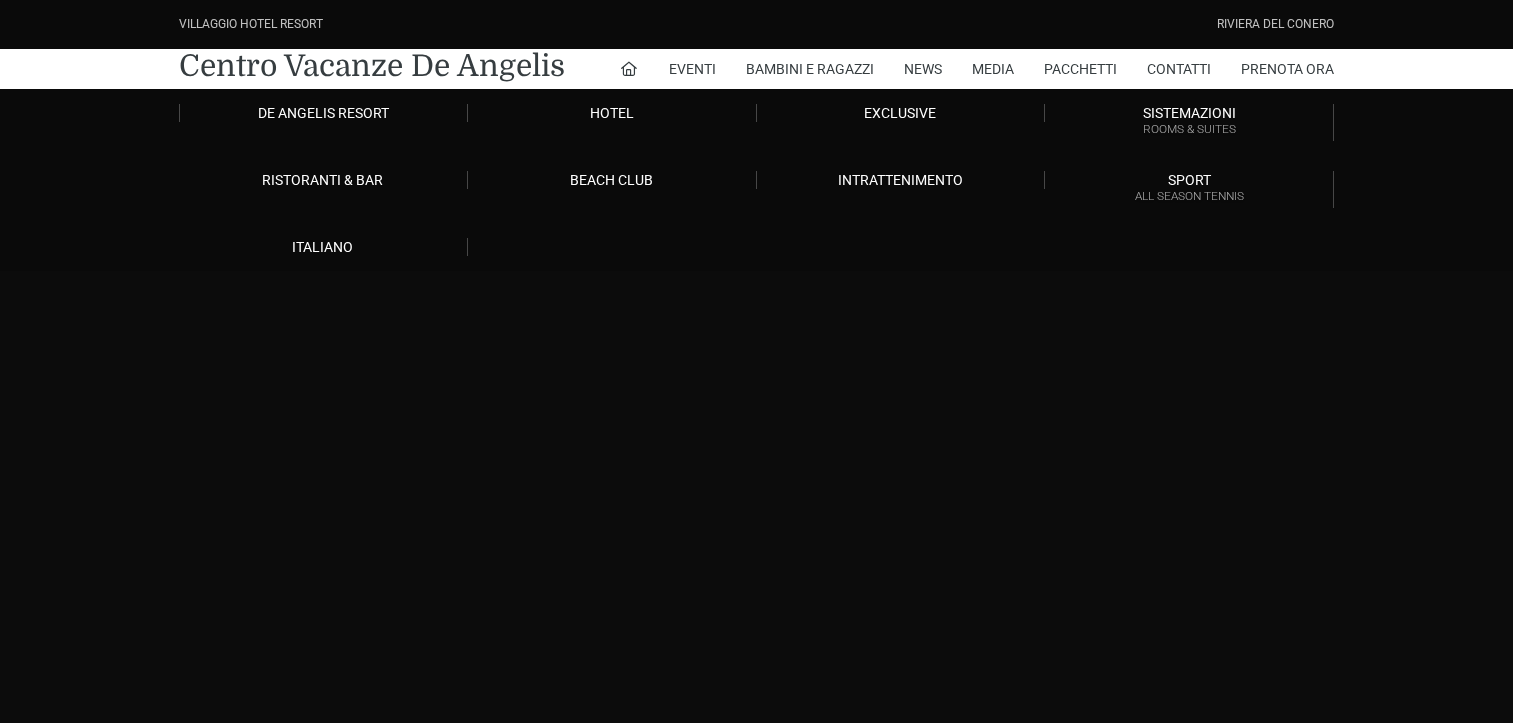 scroll, scrollTop: 0, scrollLeft: 0, axis: both 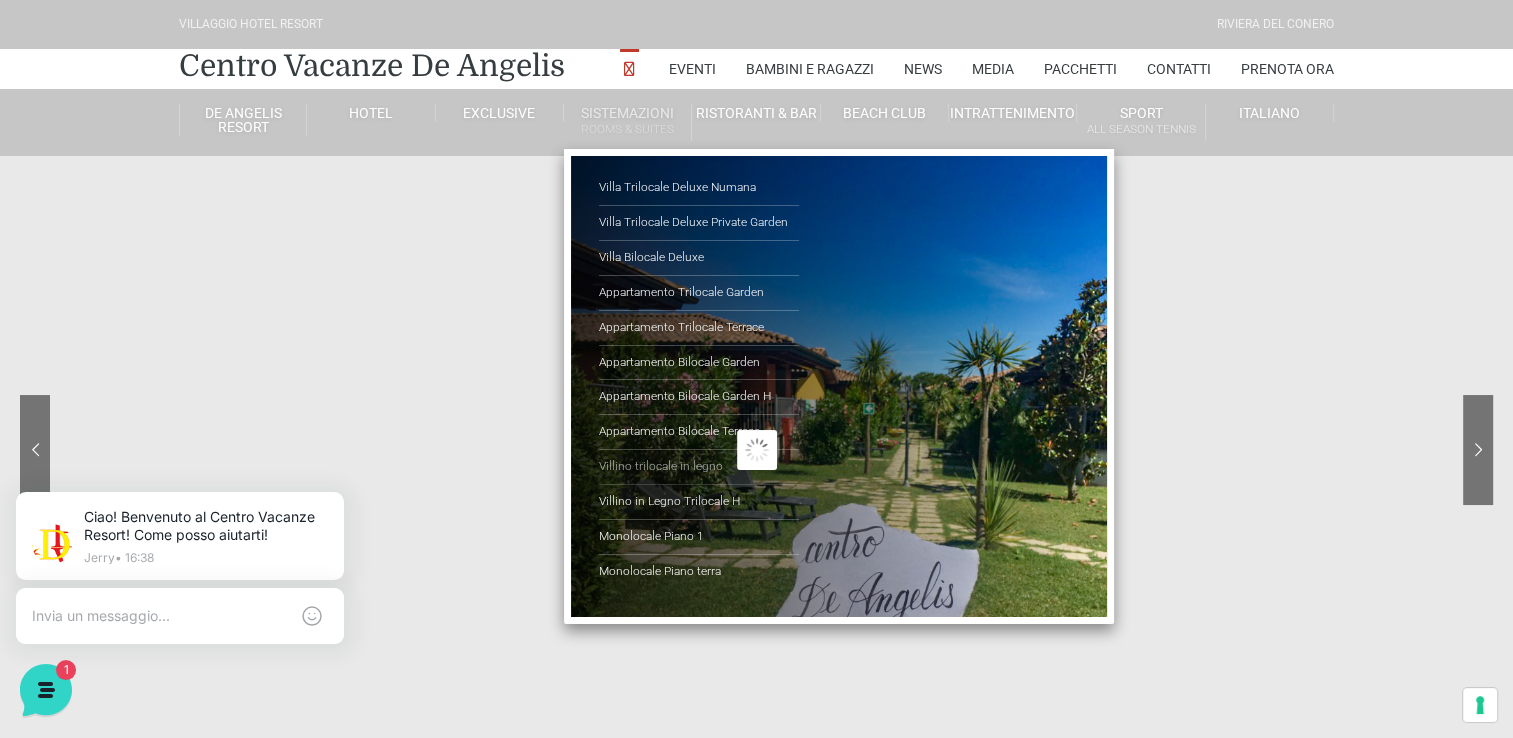 click on "Villino trilocale in legno" at bounding box center (699, 467) 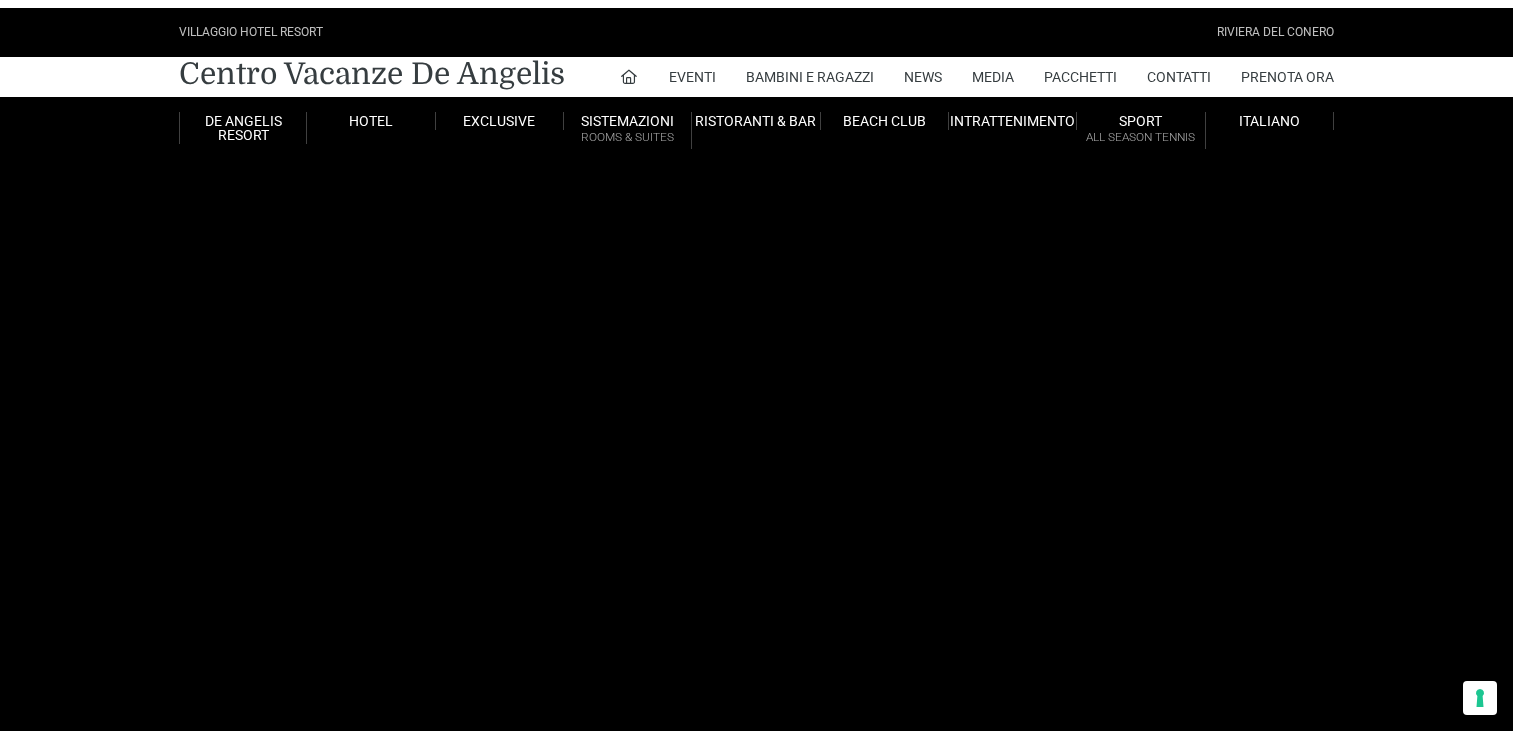 scroll, scrollTop: 0, scrollLeft: 0, axis: both 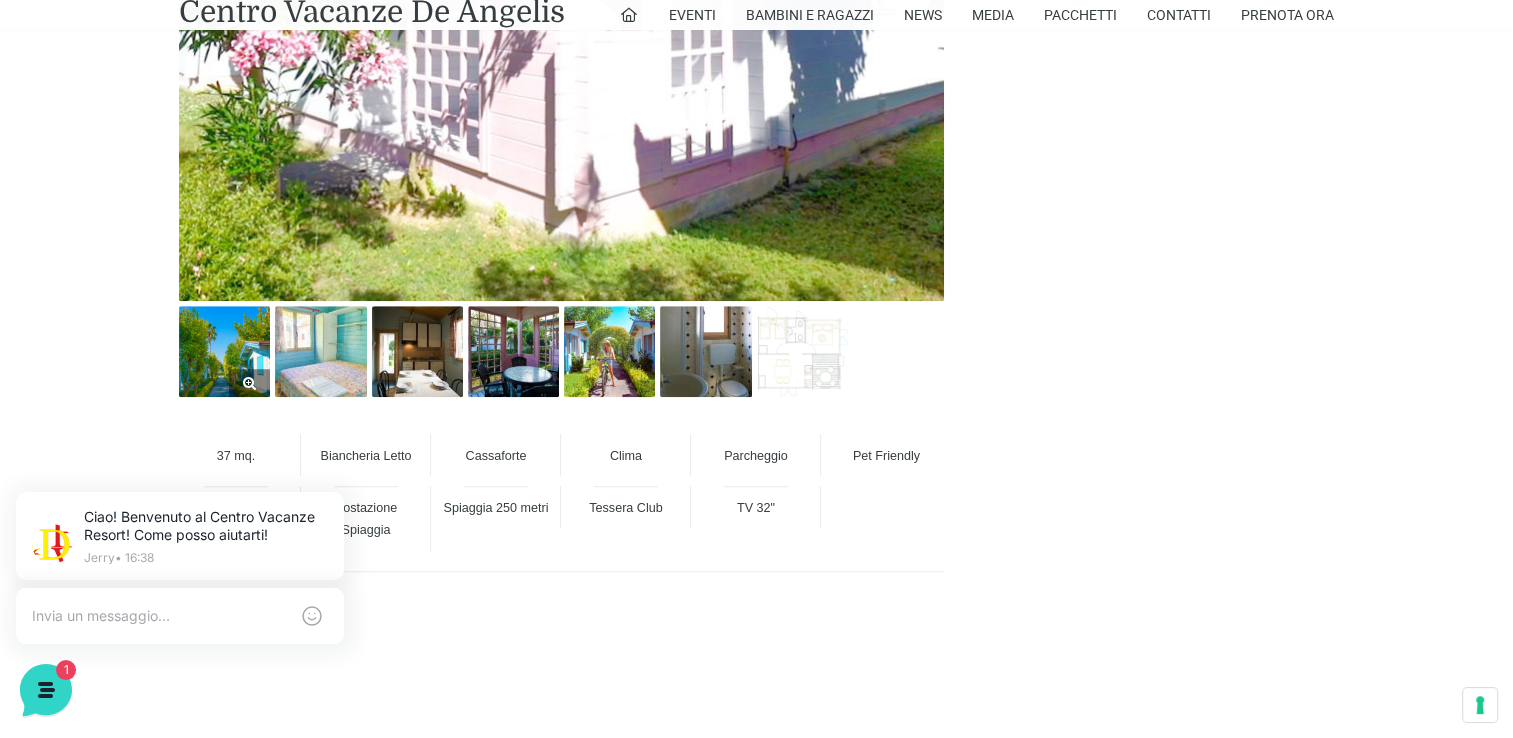 click at bounding box center [224, 351] 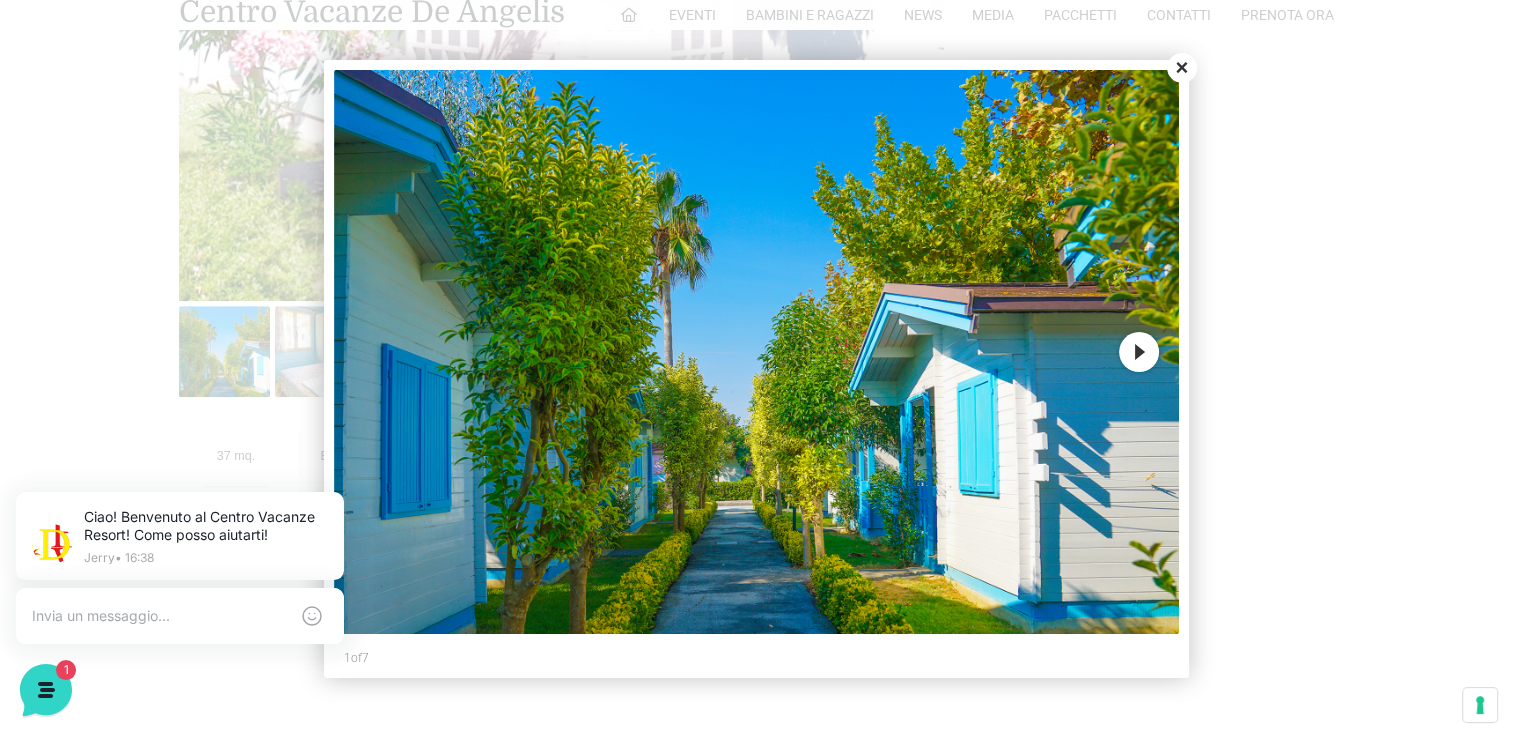 click on "Next" at bounding box center (1139, 352) 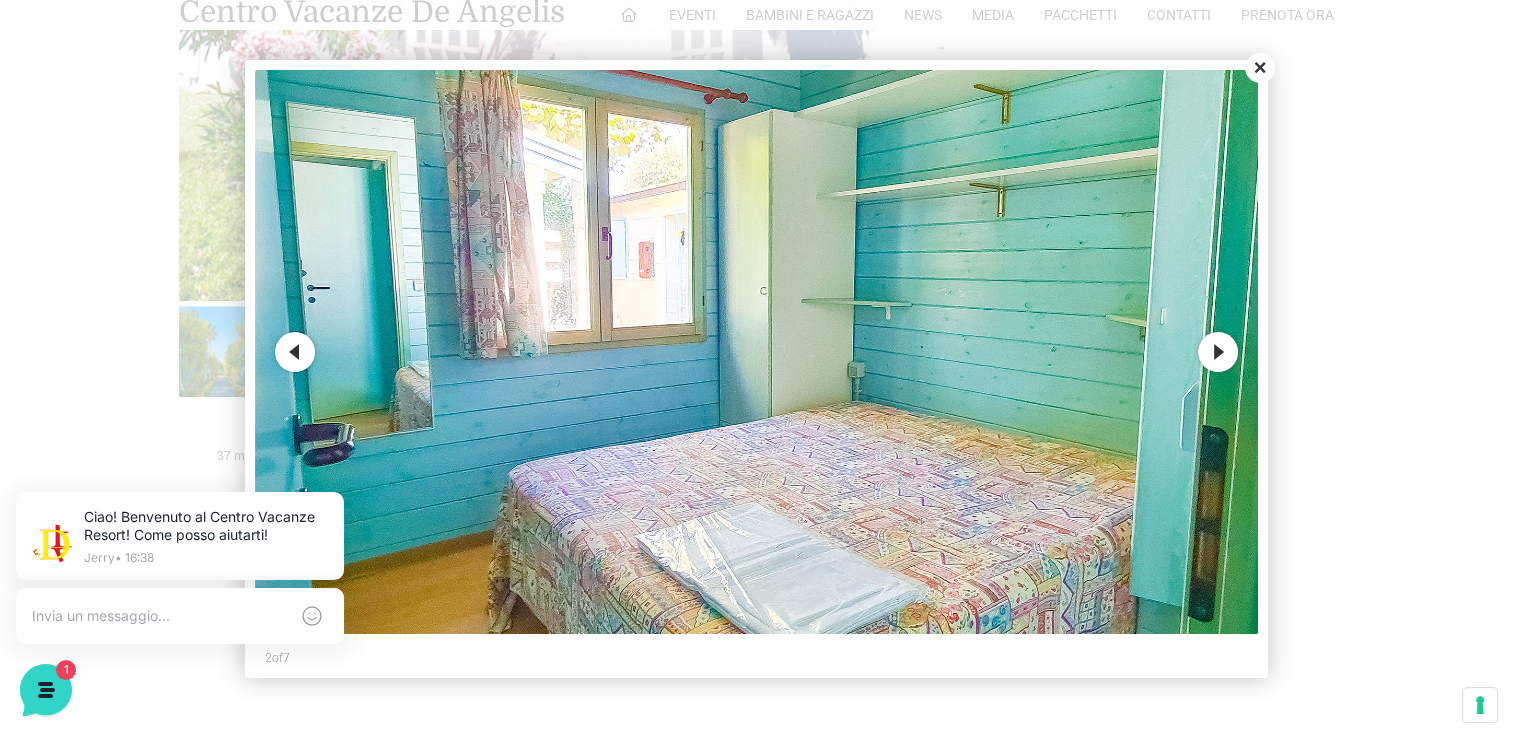click on "Next" at bounding box center (1218, 352) 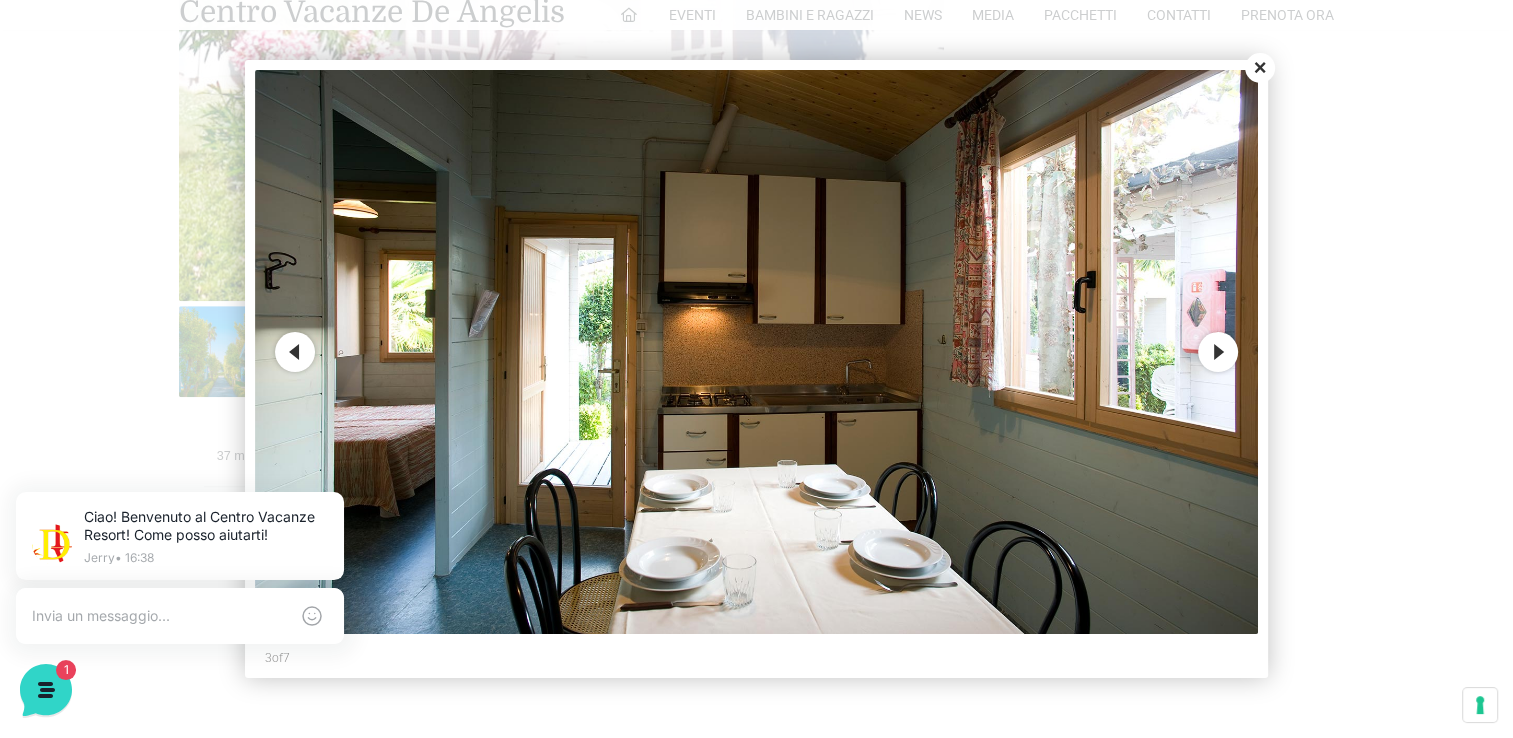 click on "Next" at bounding box center [1218, 352] 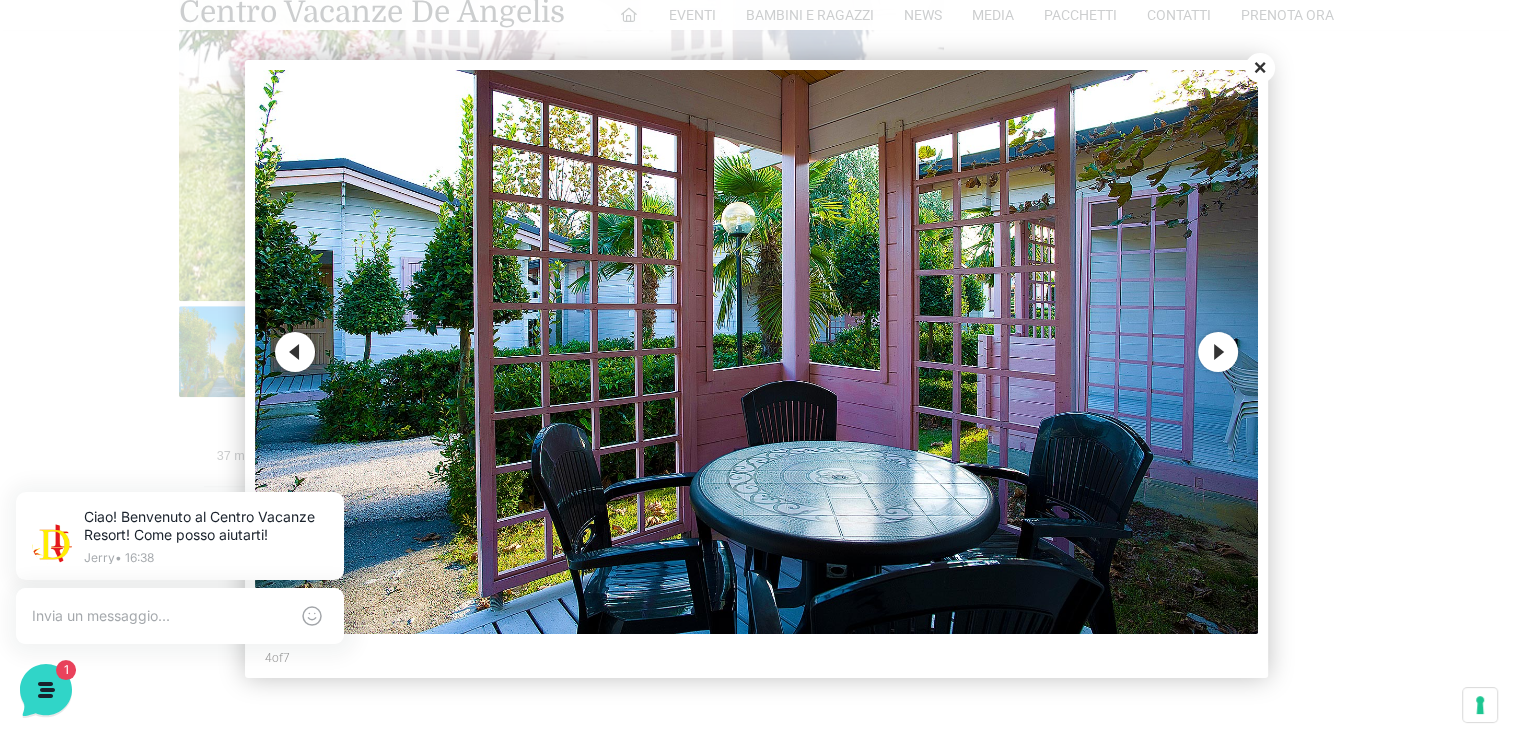 click on "Next" at bounding box center [1218, 352] 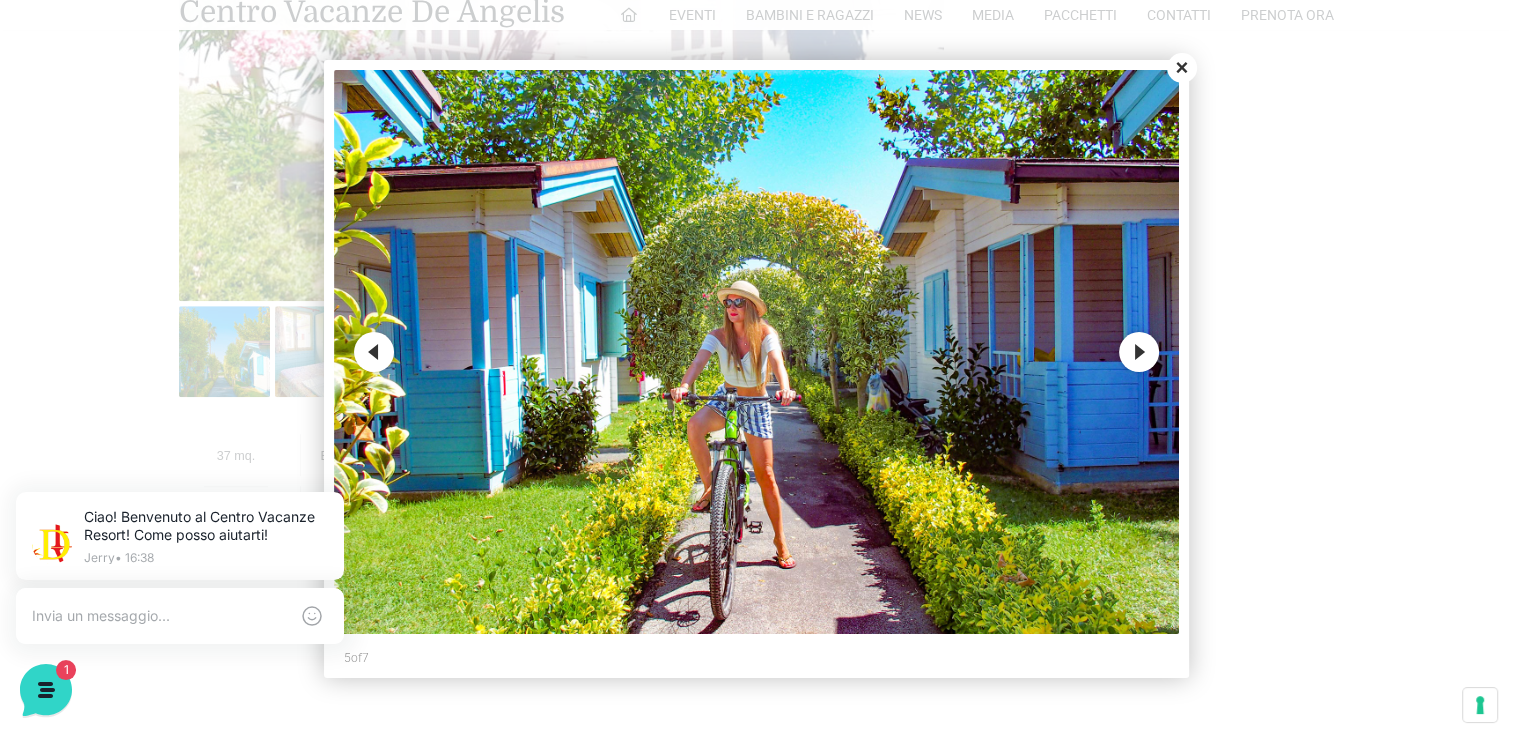 click on "Next" at bounding box center (1139, 352) 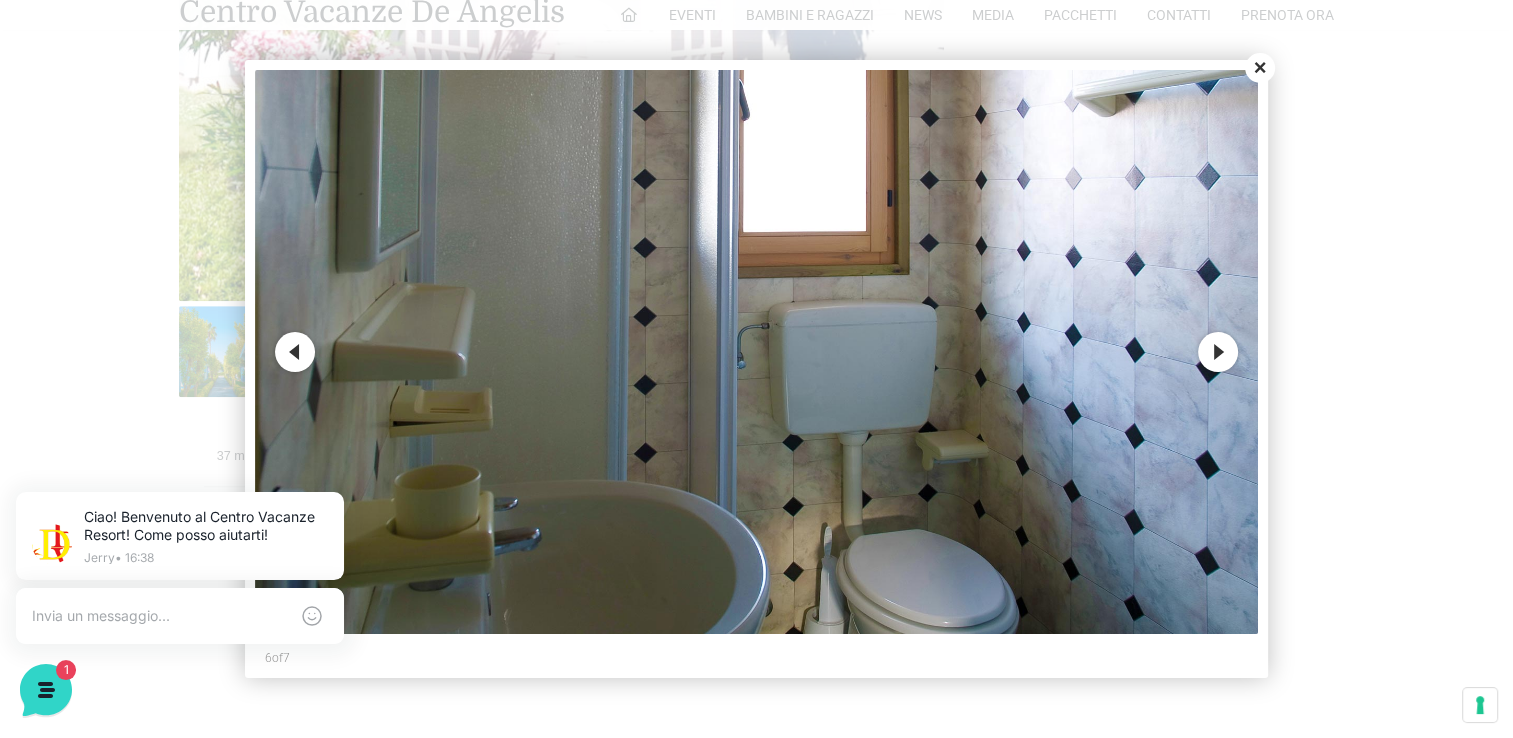 click at bounding box center [756, 352] 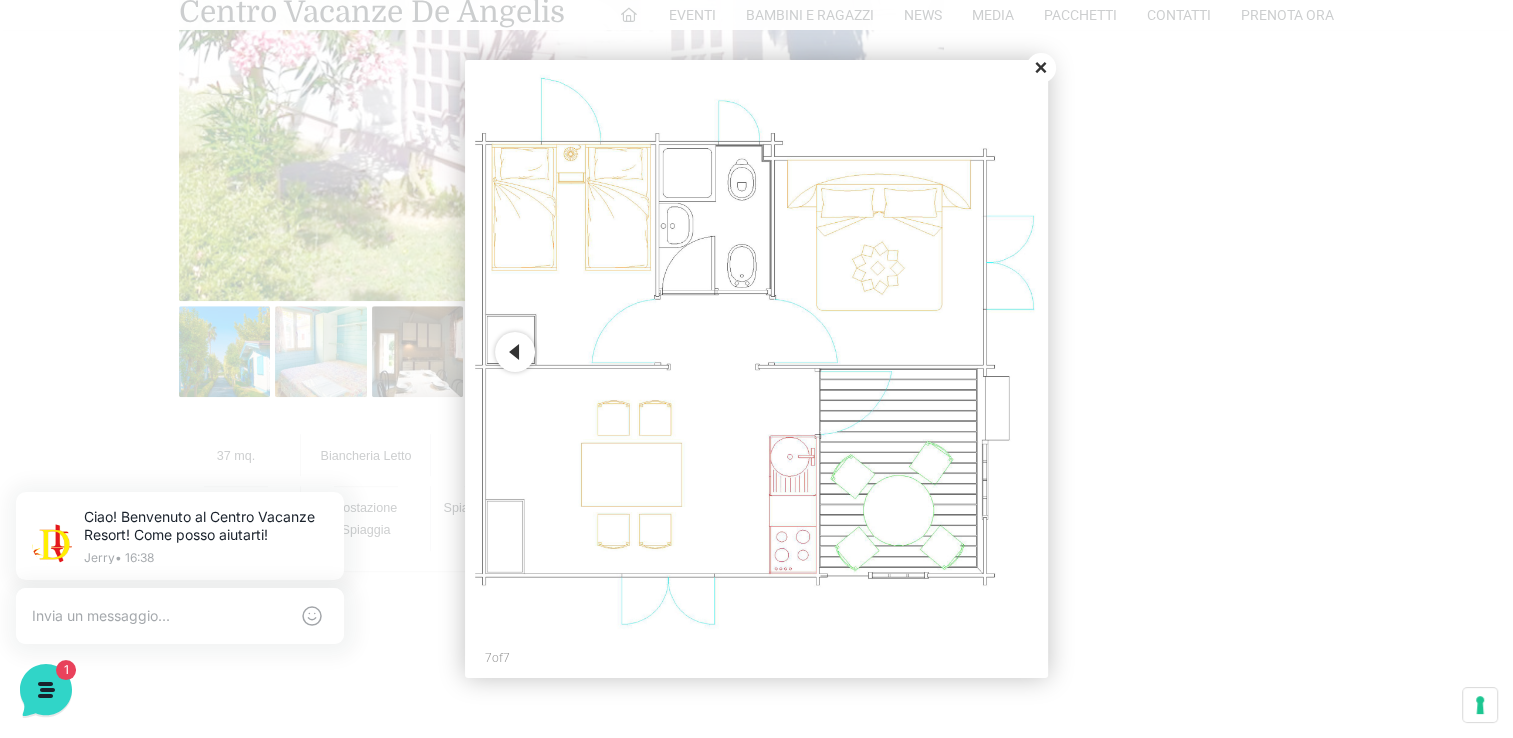 click on "Close" at bounding box center (1041, 68) 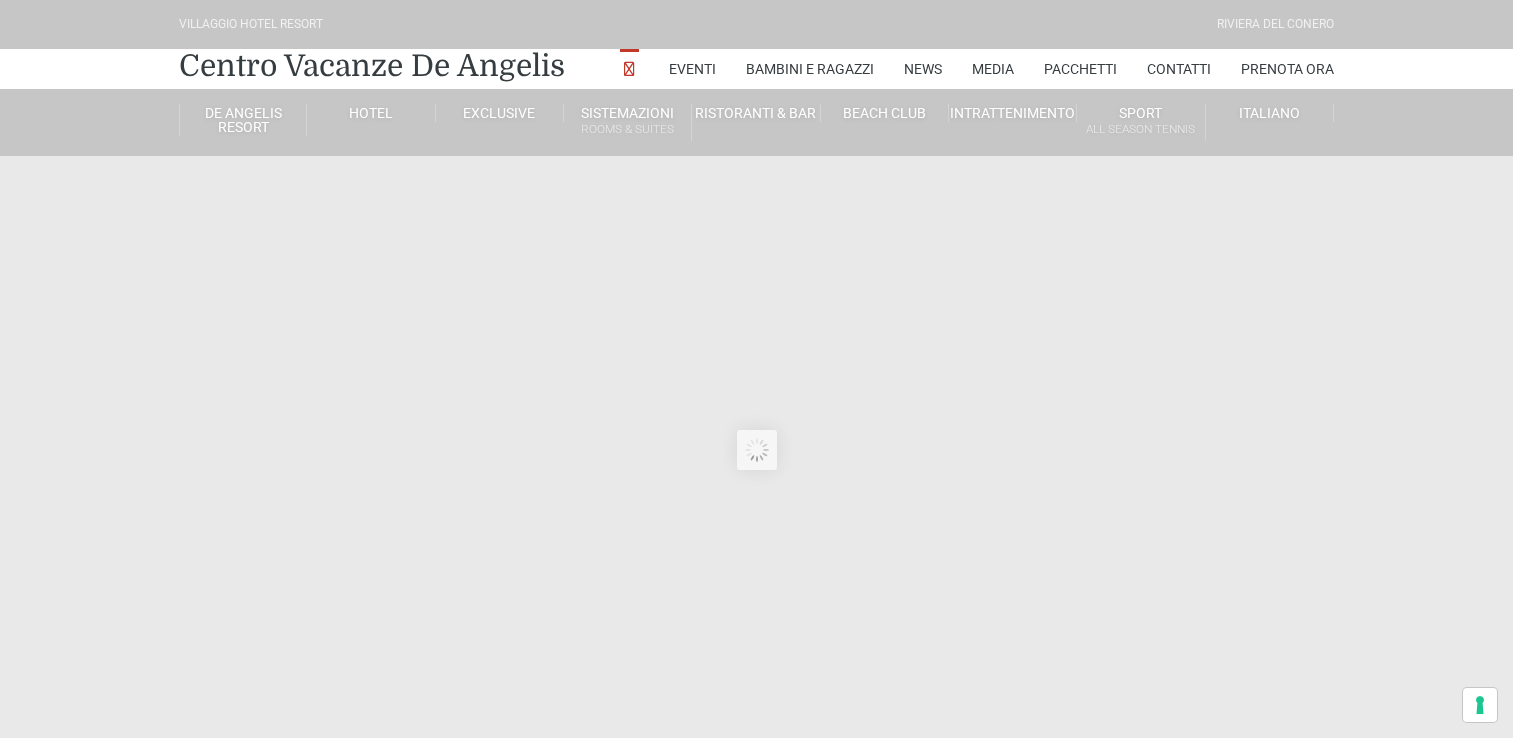 scroll, scrollTop: 0, scrollLeft: 0, axis: both 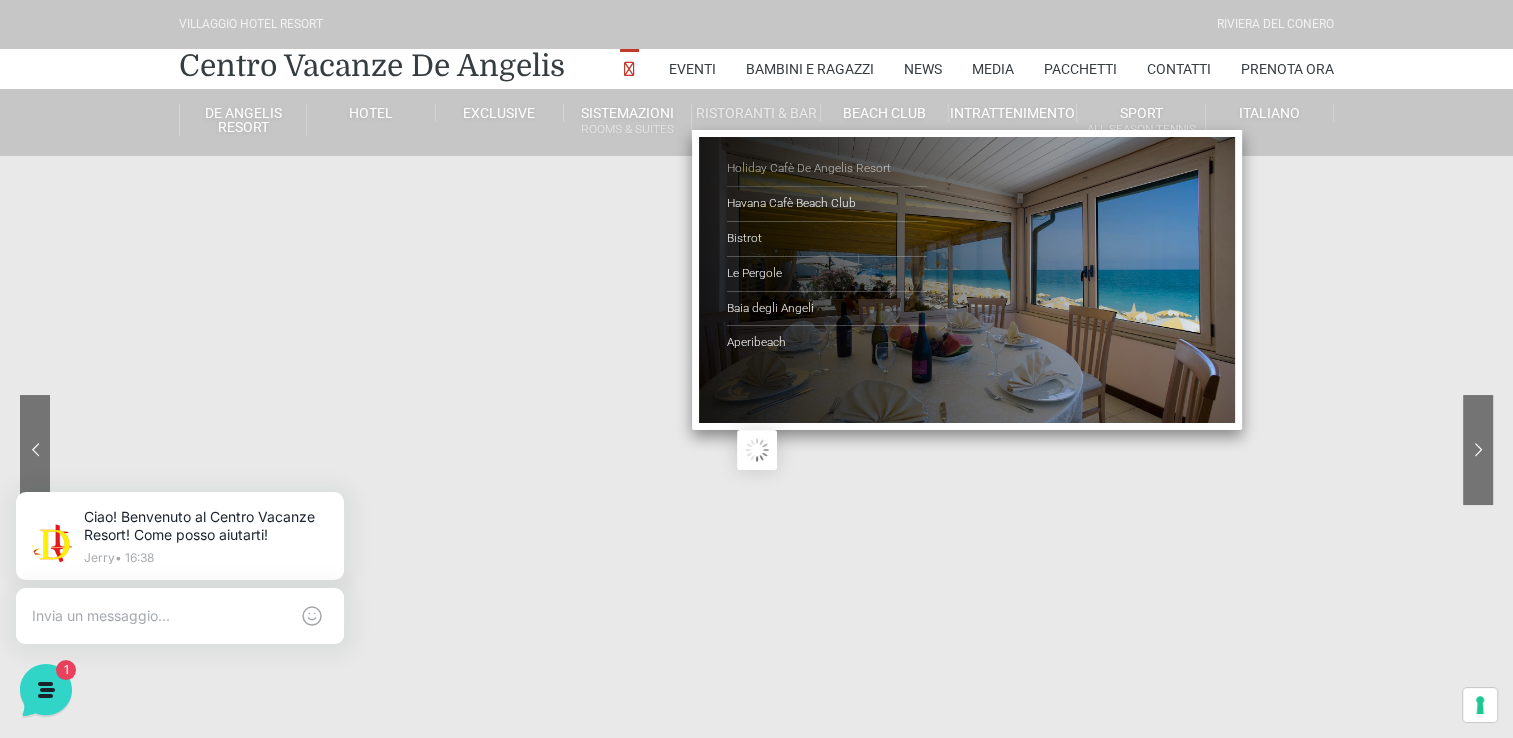 click on "Holiday Cafè De Angelis Resort" at bounding box center (827, 169) 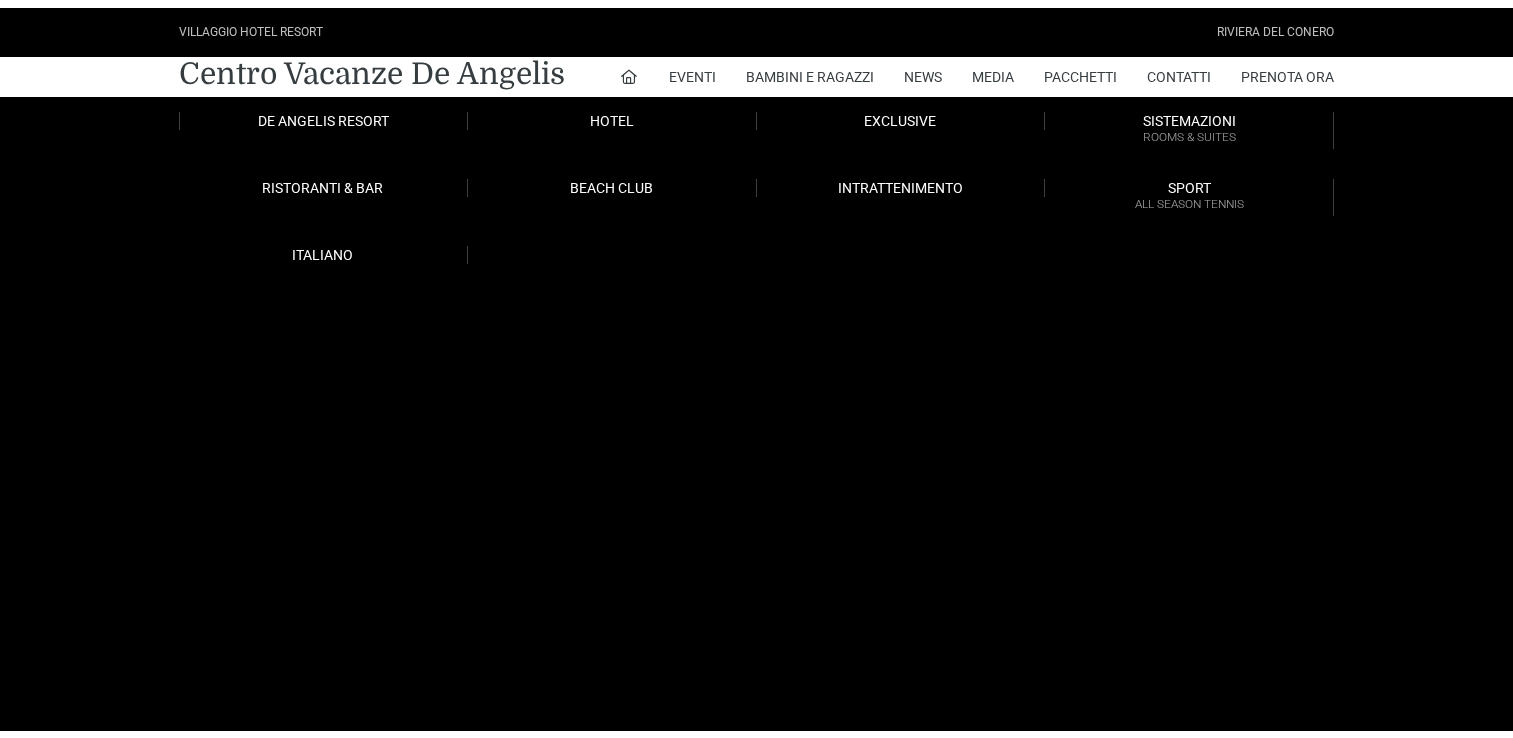 scroll, scrollTop: 0, scrollLeft: 0, axis: both 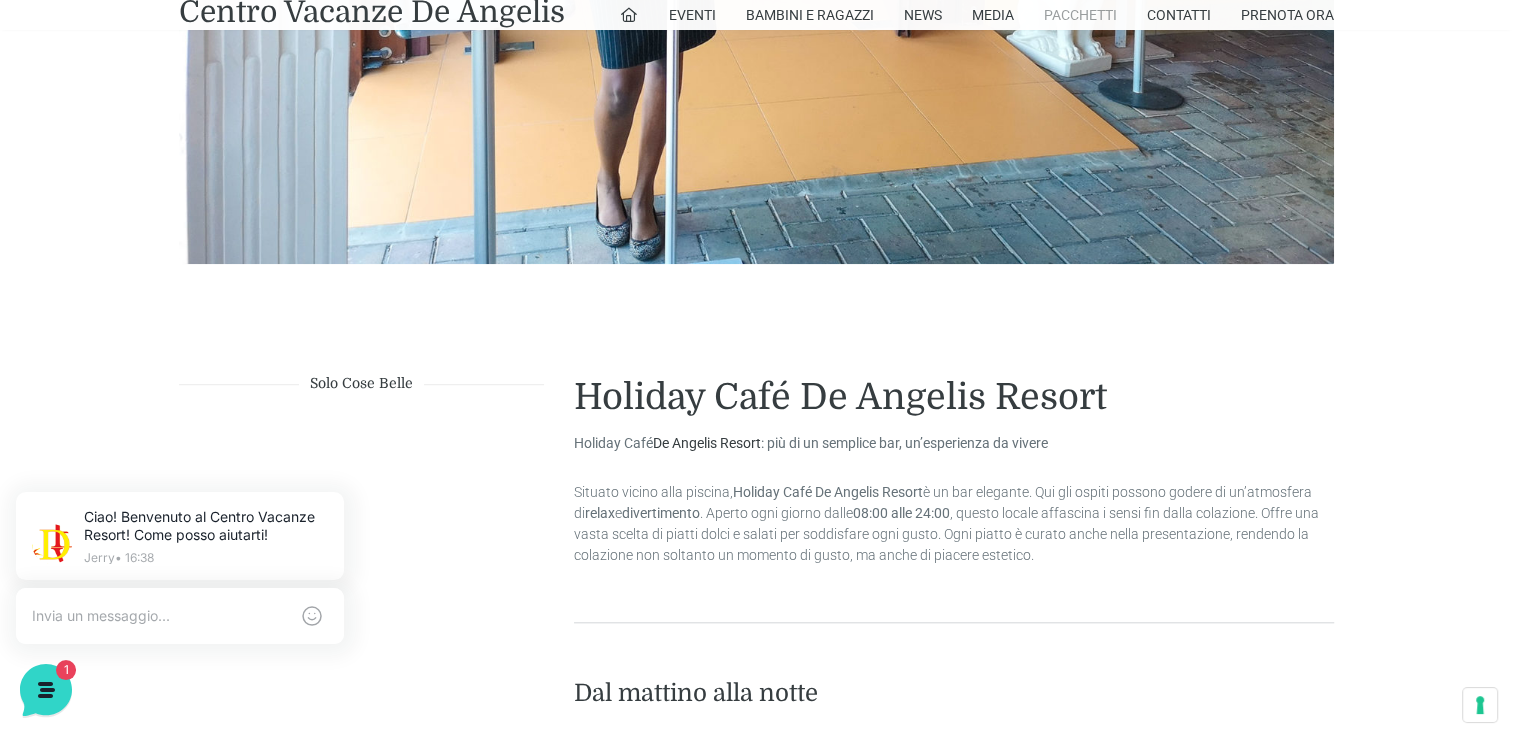 click on "Pacchetti" at bounding box center (1080, 15) 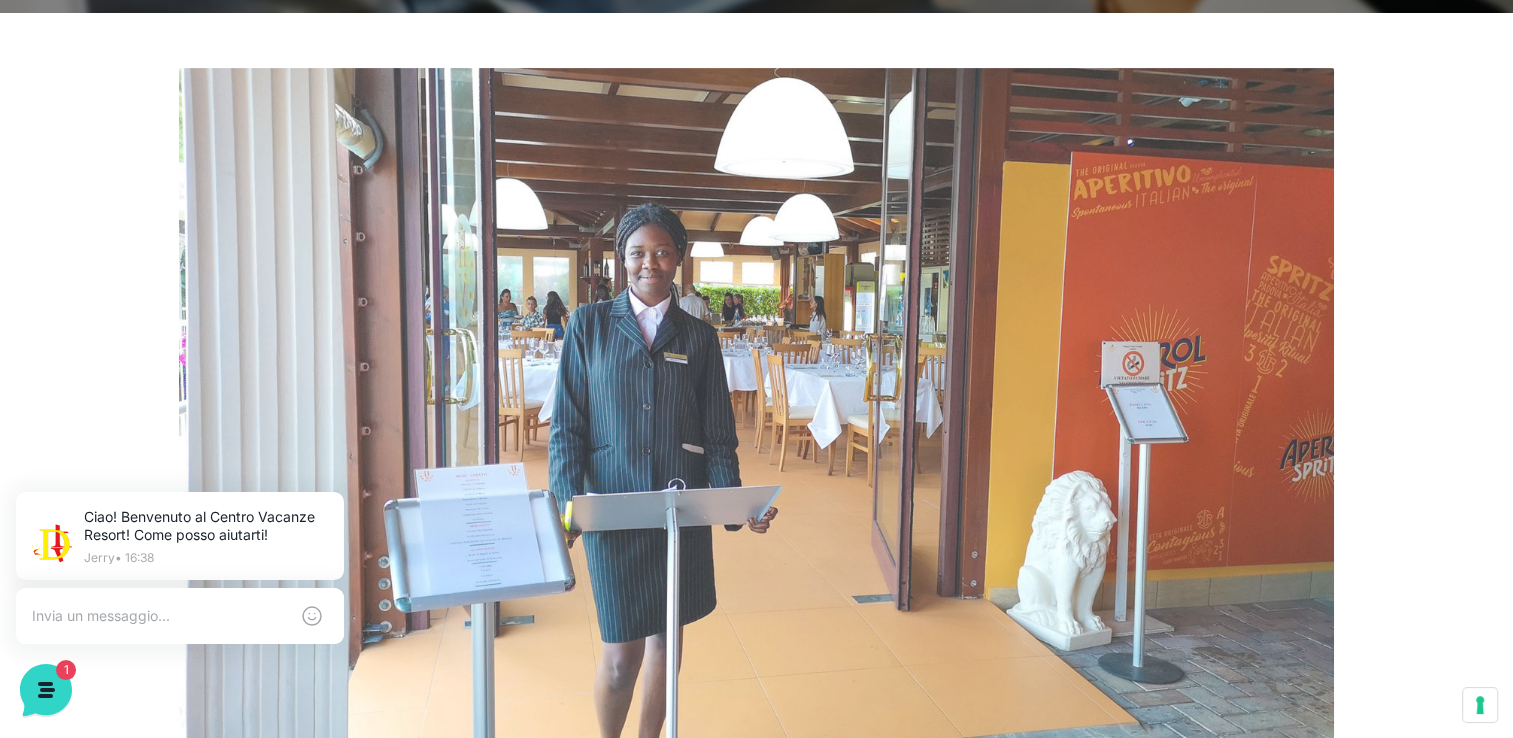 scroll, scrollTop: 700, scrollLeft: 0, axis: vertical 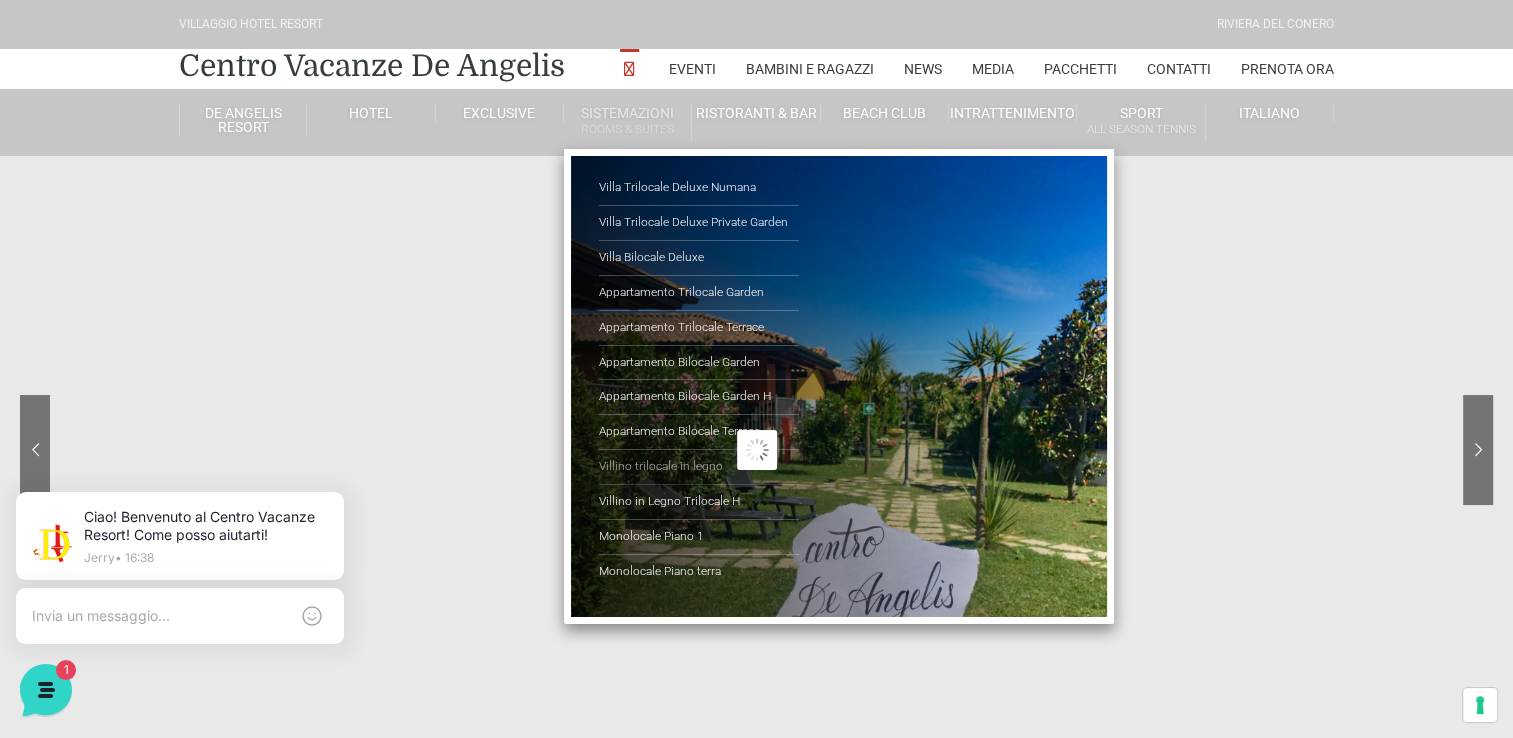 click on "Villino trilocale in legno" at bounding box center [699, 467] 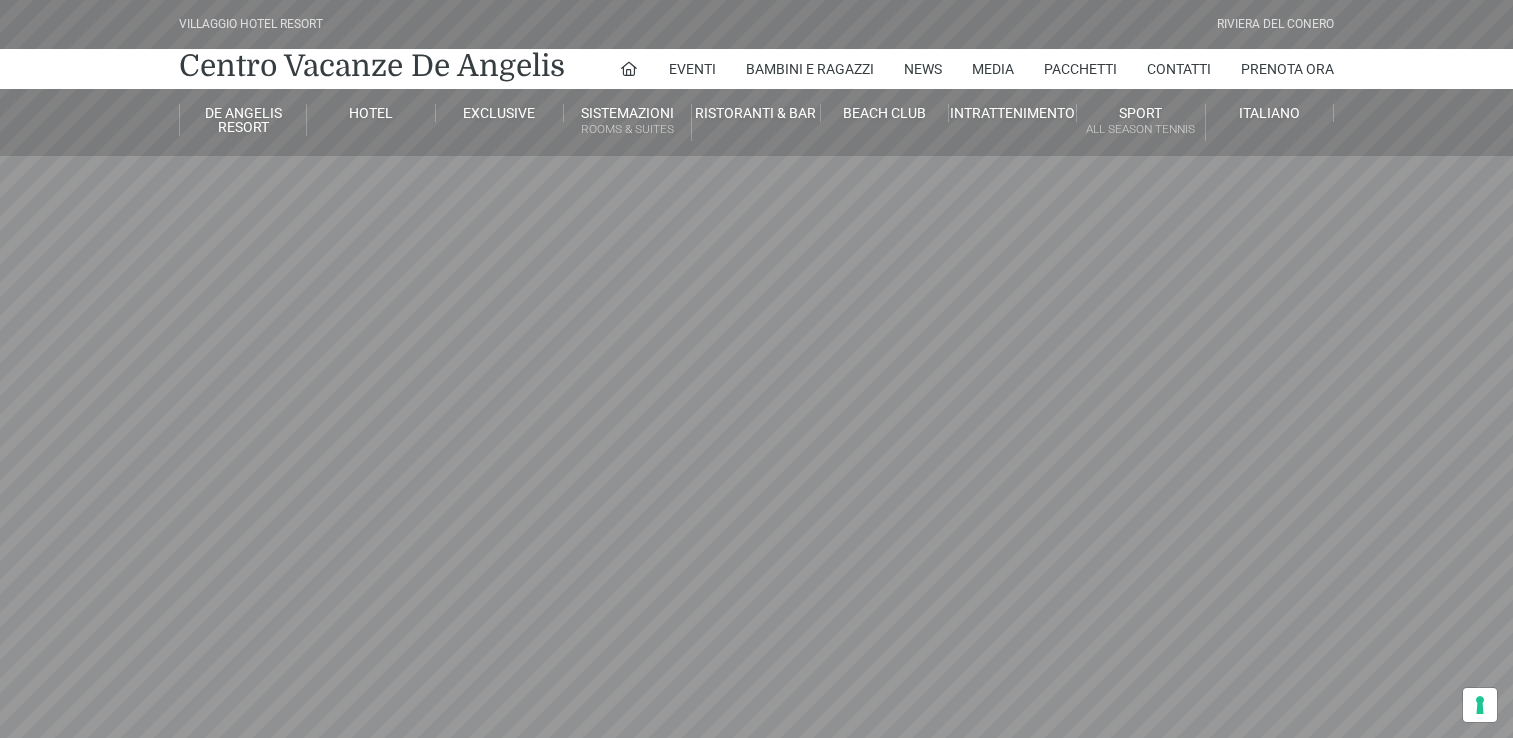 scroll, scrollTop: 0, scrollLeft: 0, axis: both 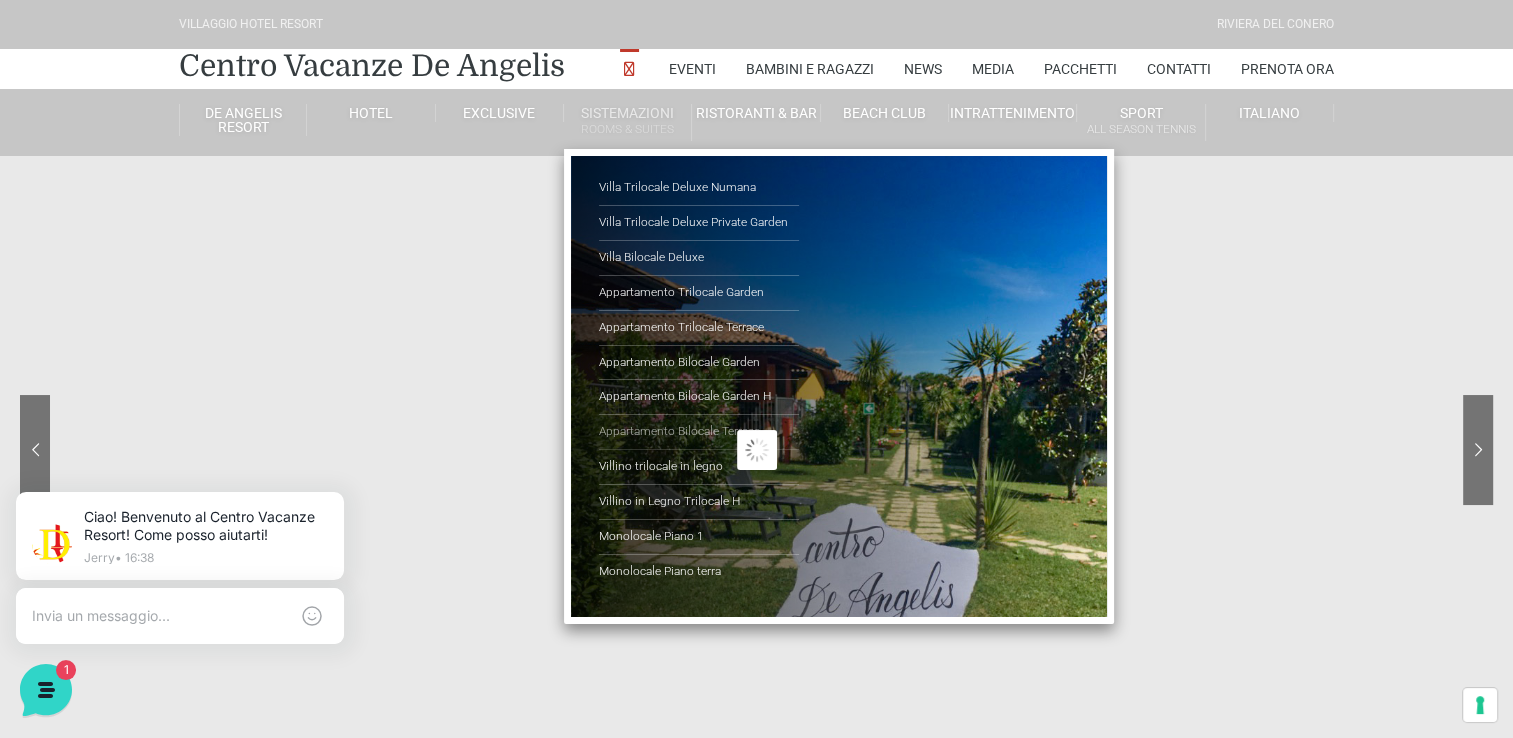 click on "Appartamento Bilocale Terrace" at bounding box center [699, 432] 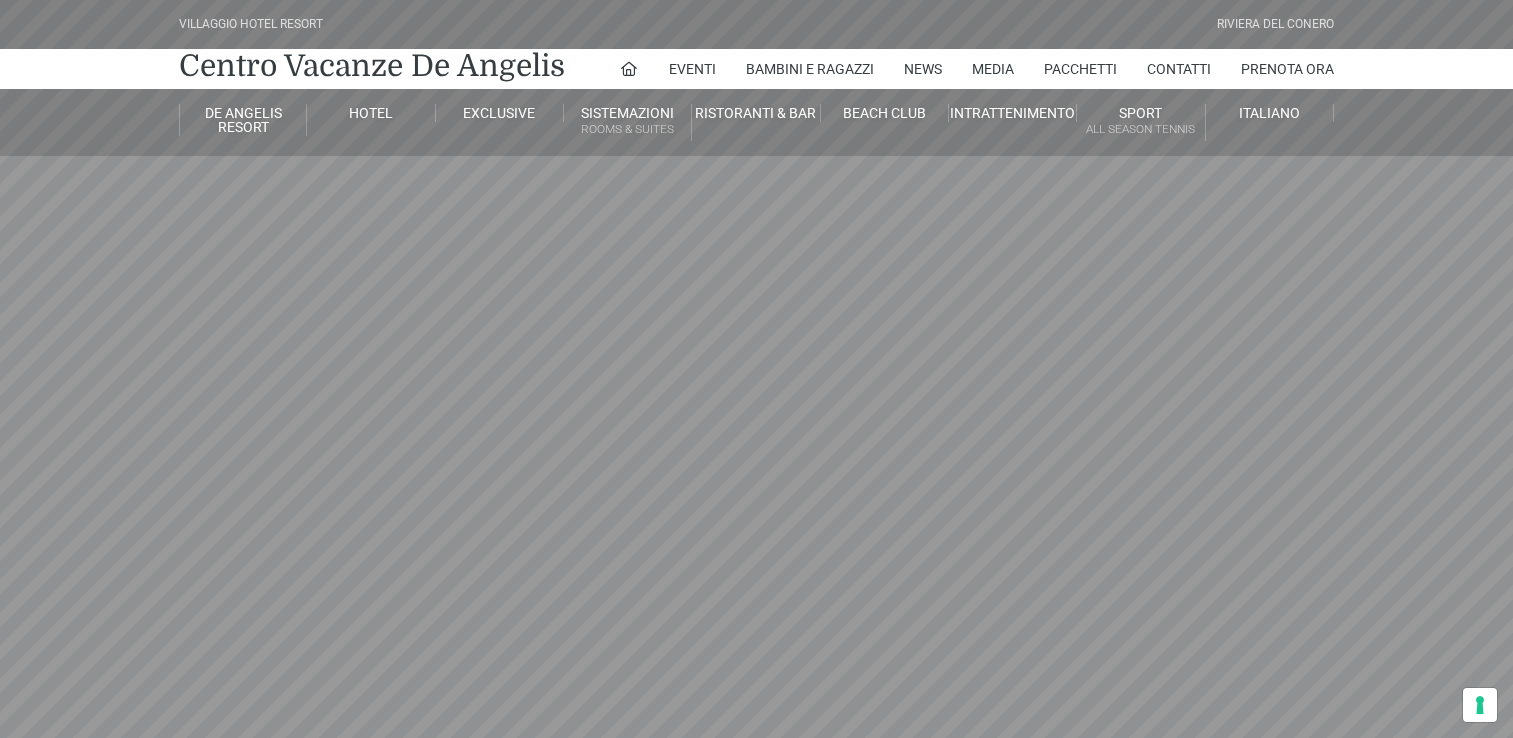 scroll, scrollTop: 0, scrollLeft: 0, axis: both 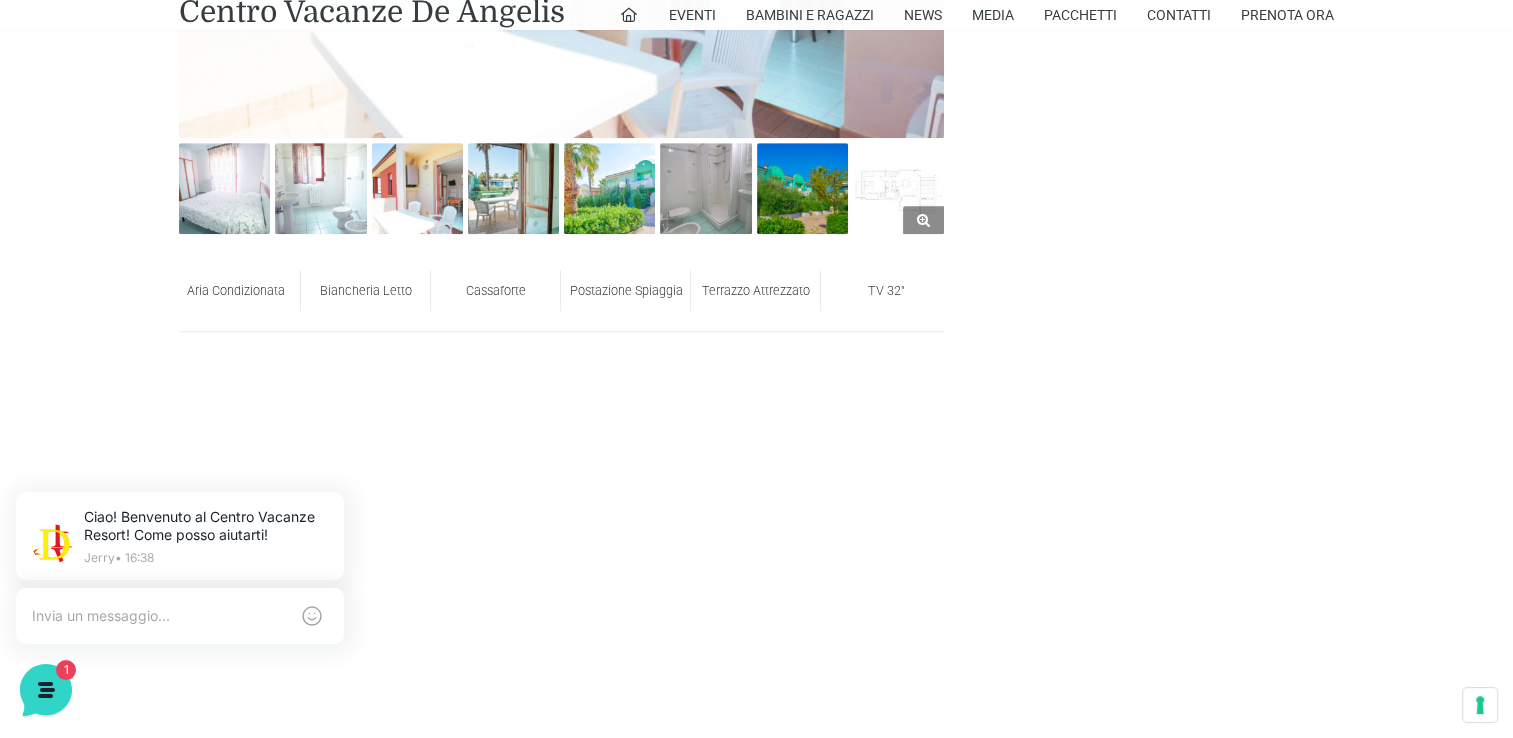 click at bounding box center [898, 188] 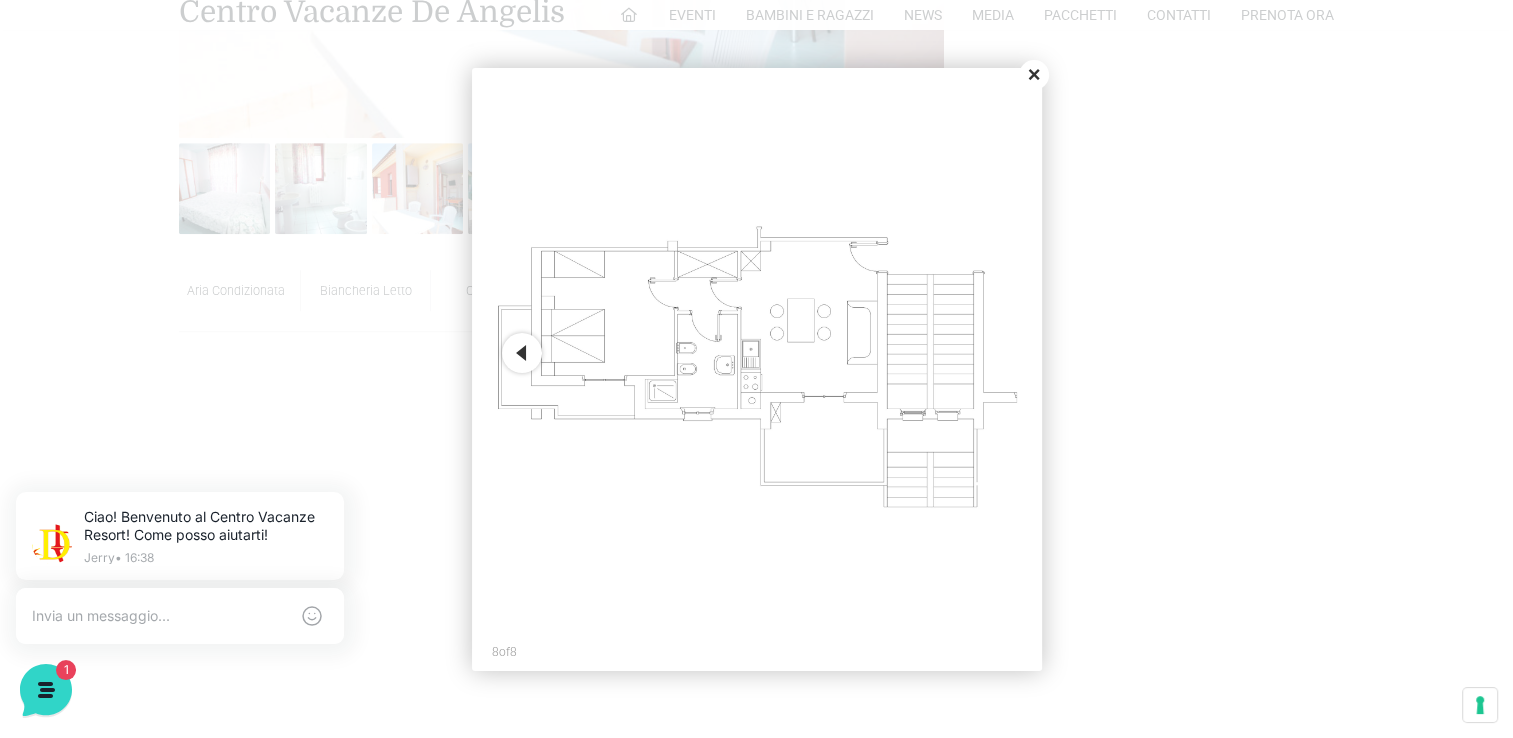 click on "Previous" at bounding box center (522, 353) 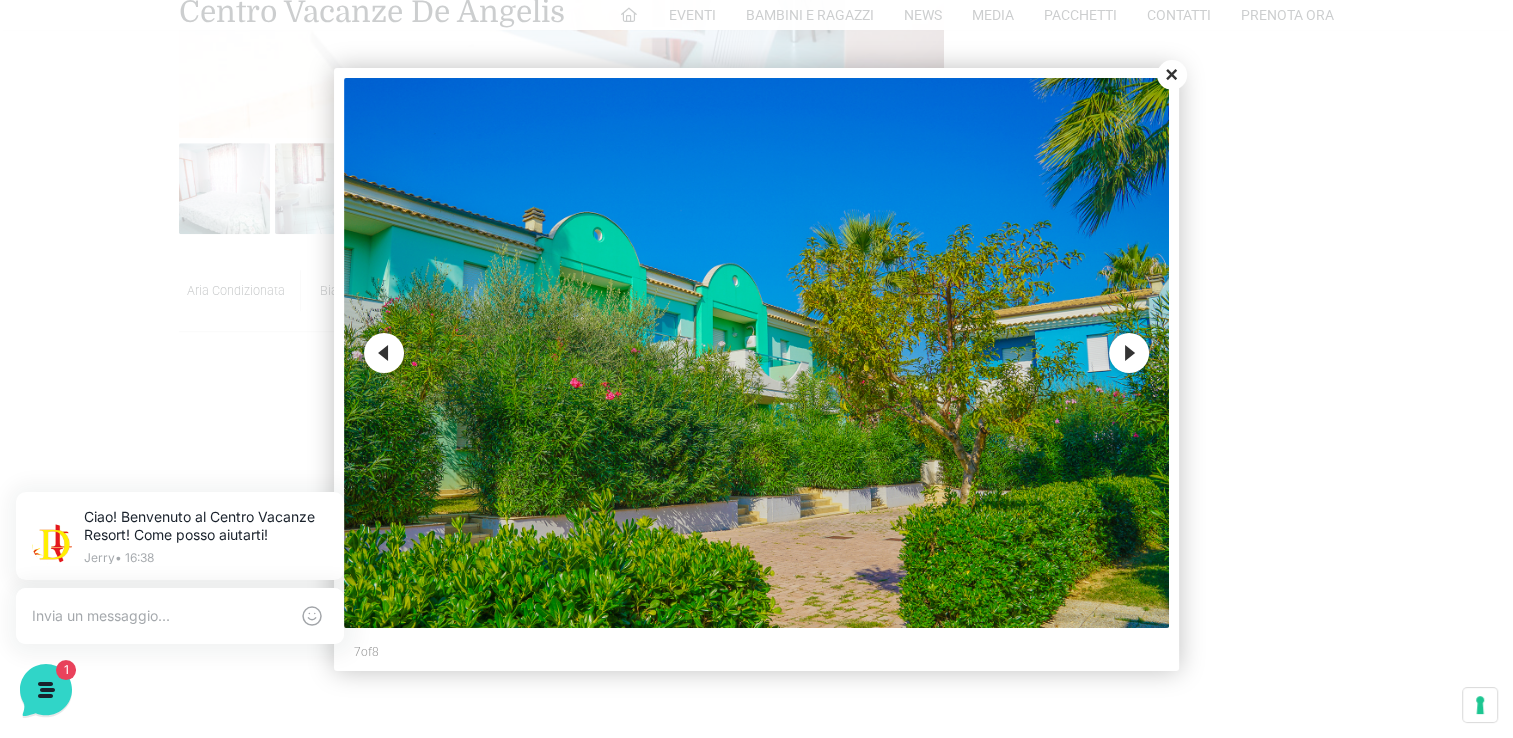 click at bounding box center (756, 353) 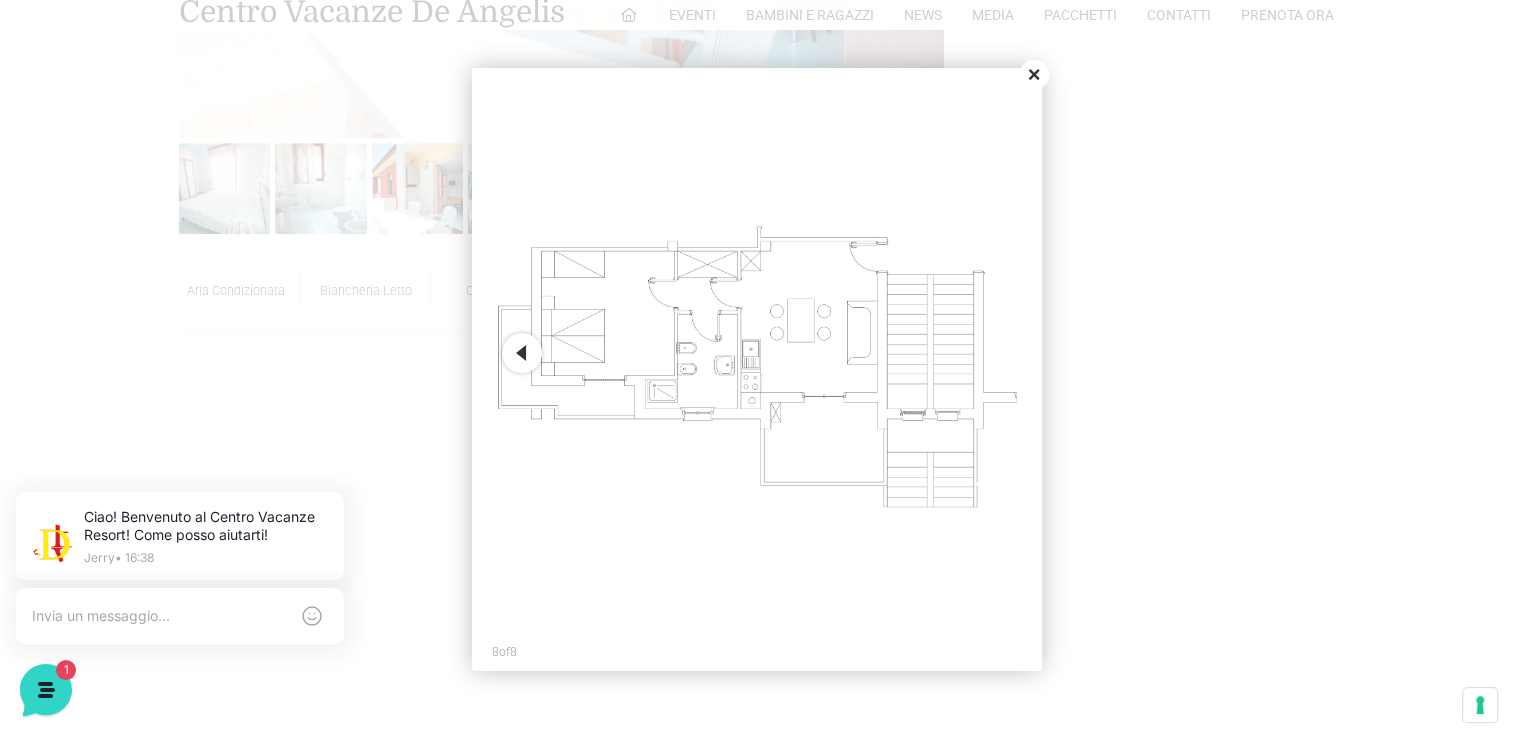 click on "Close" at bounding box center (1034, 75) 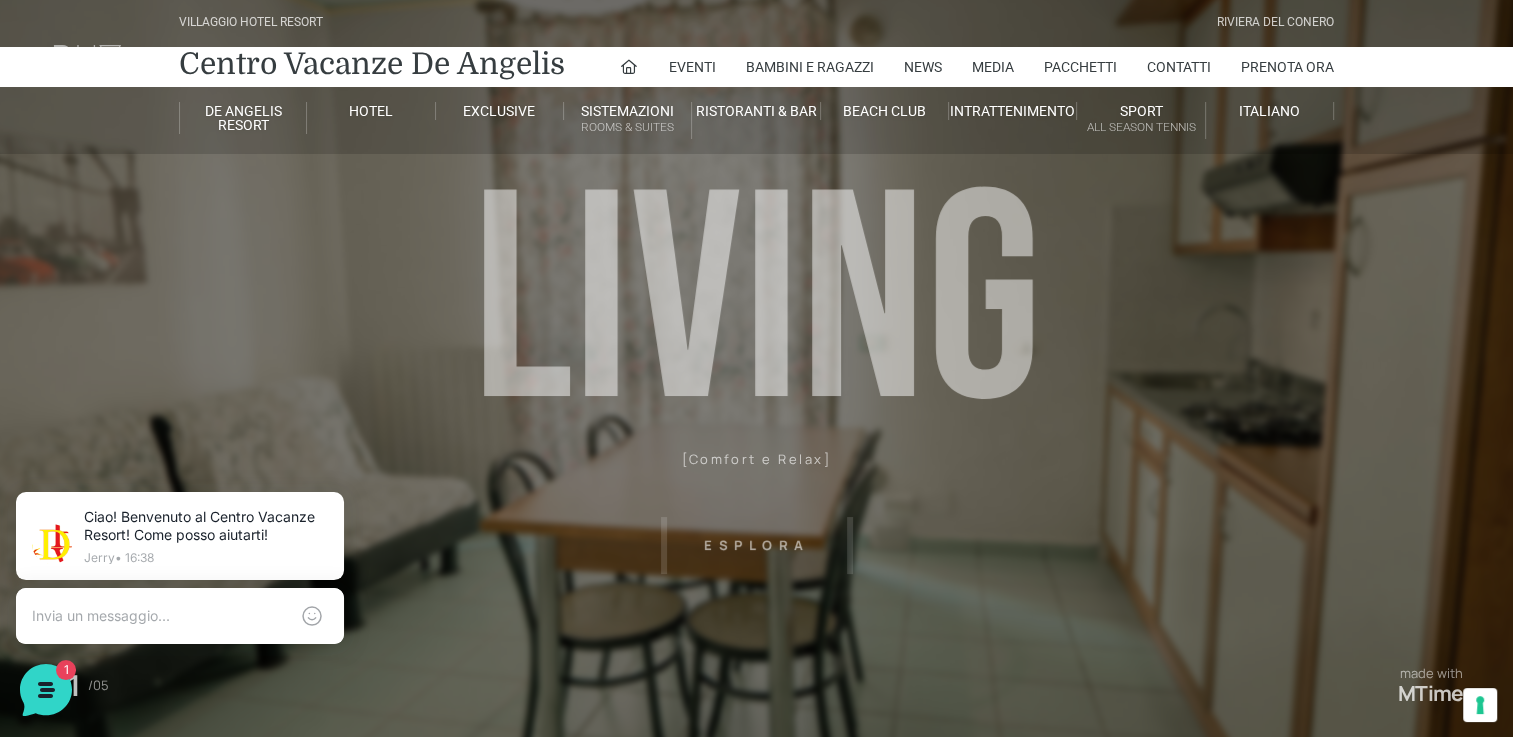 scroll, scrollTop: 0, scrollLeft: 0, axis: both 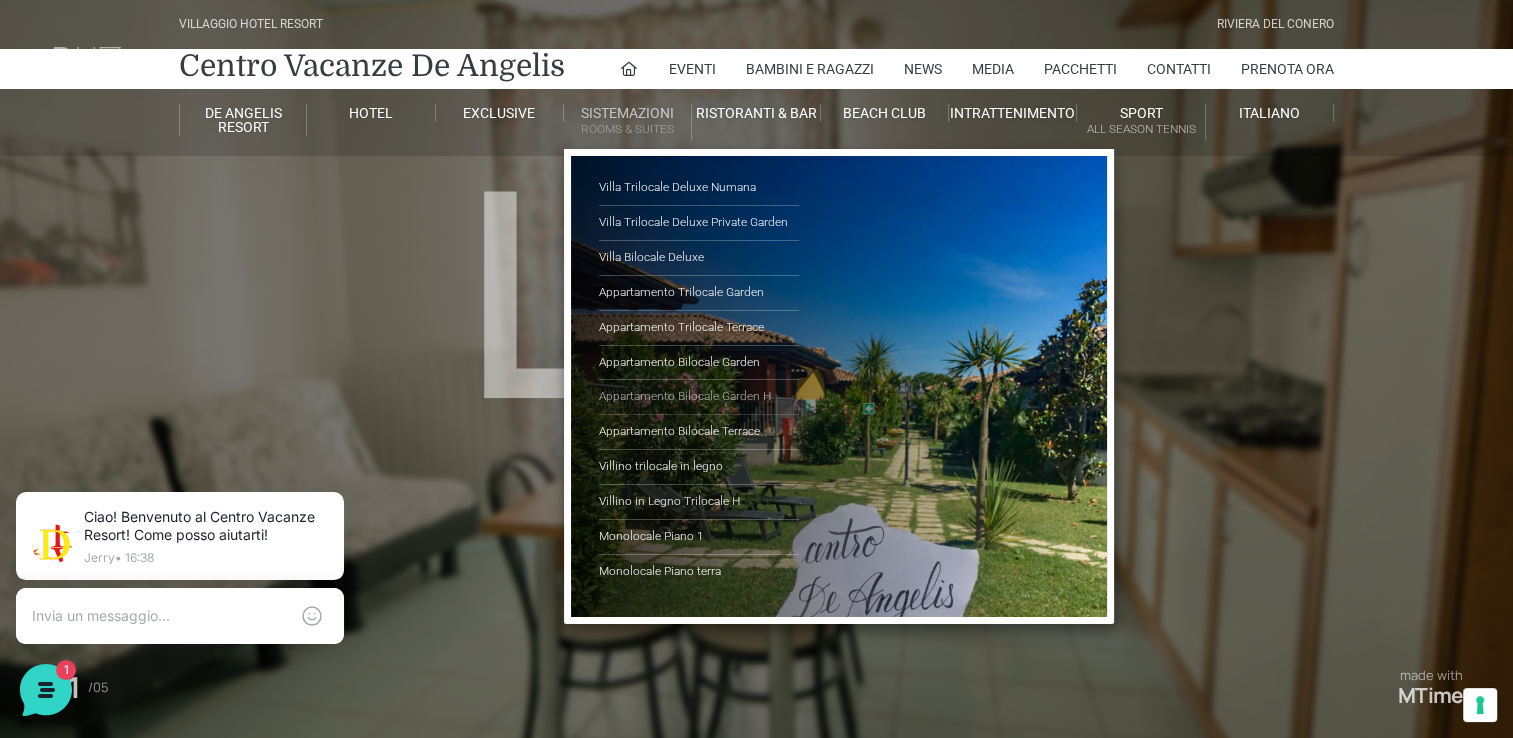click on "Appartamento Bilocale Garden H" at bounding box center [699, 397] 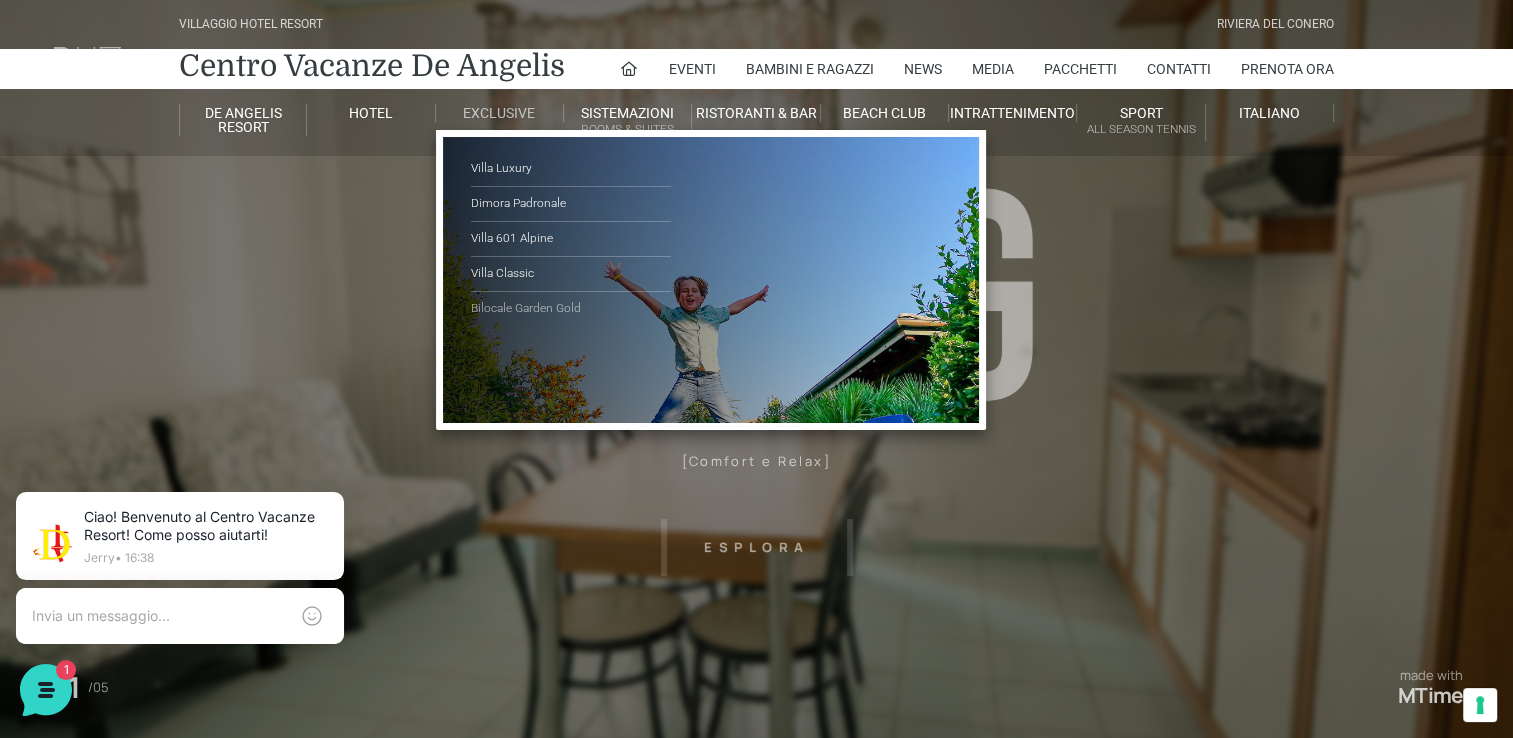 click on "Bilocale Garden Gold" at bounding box center [571, 309] 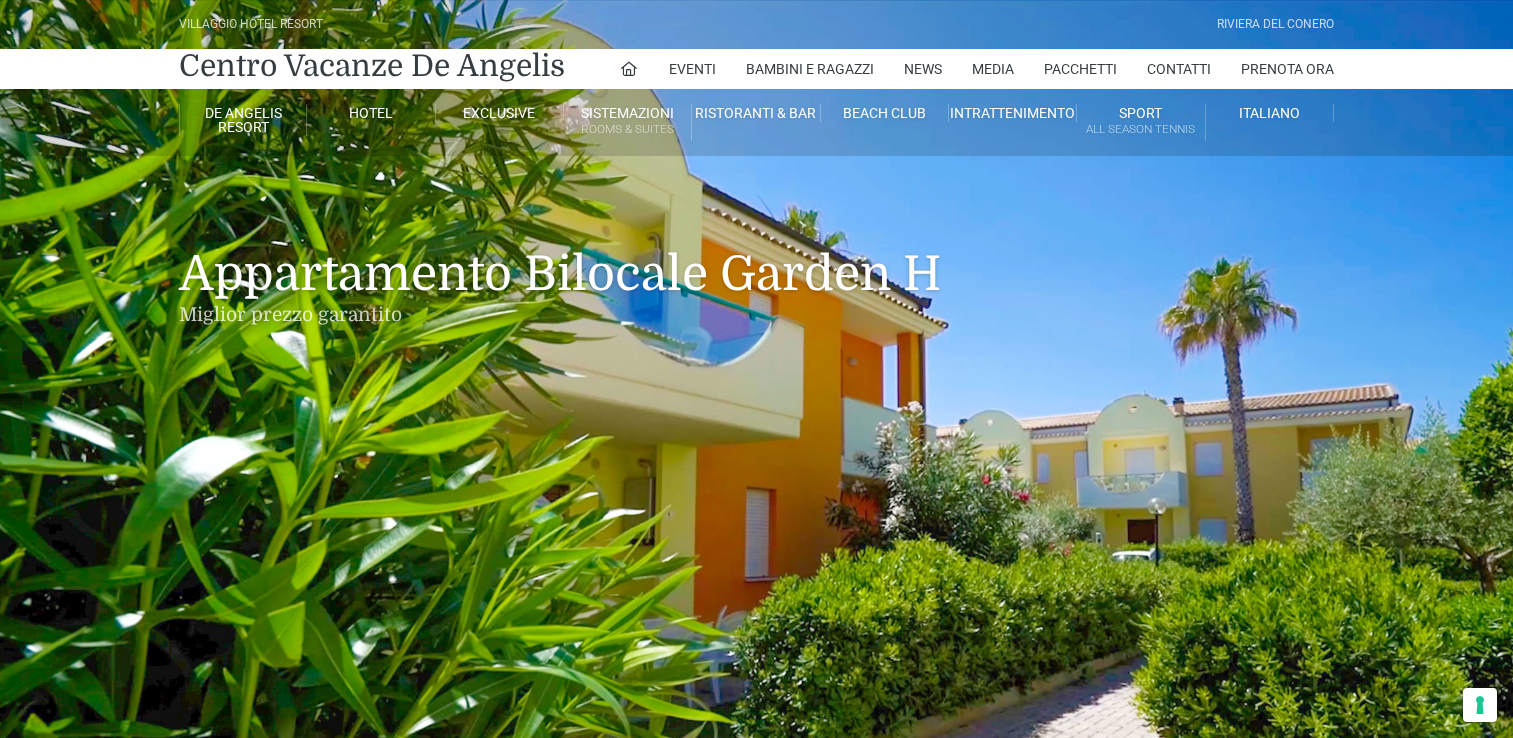 scroll, scrollTop: 0, scrollLeft: 0, axis: both 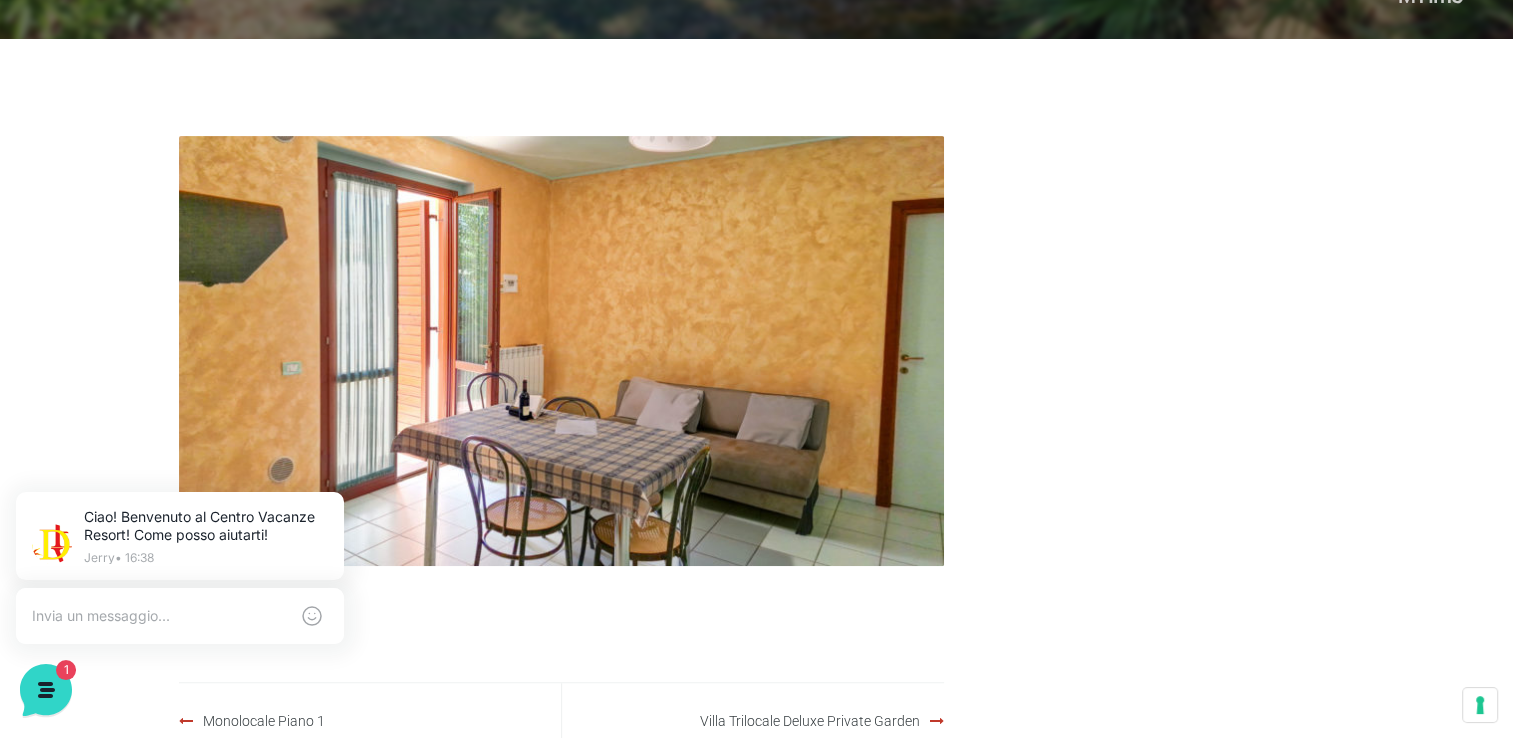 click at bounding box center [561, 351] 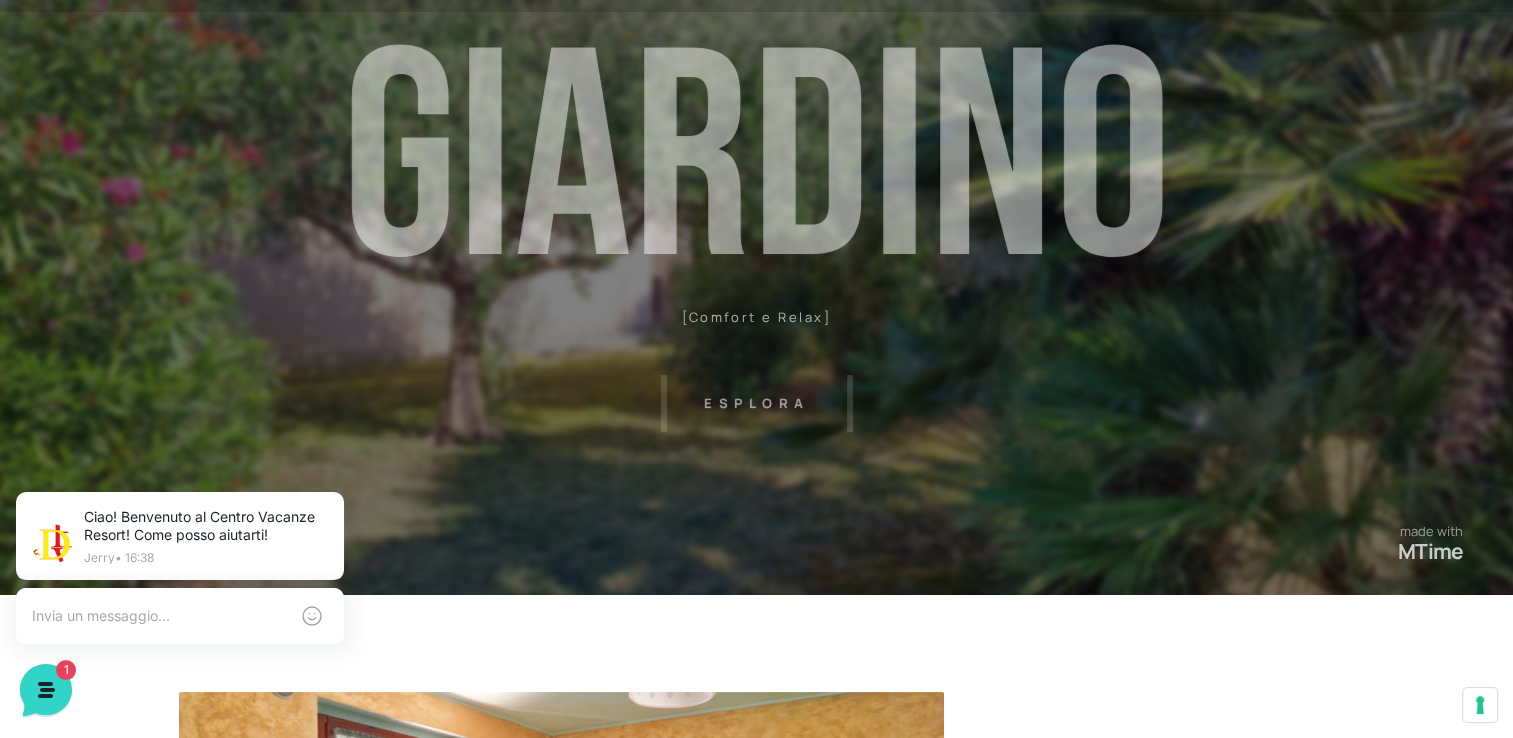 scroll, scrollTop: 0, scrollLeft: 0, axis: both 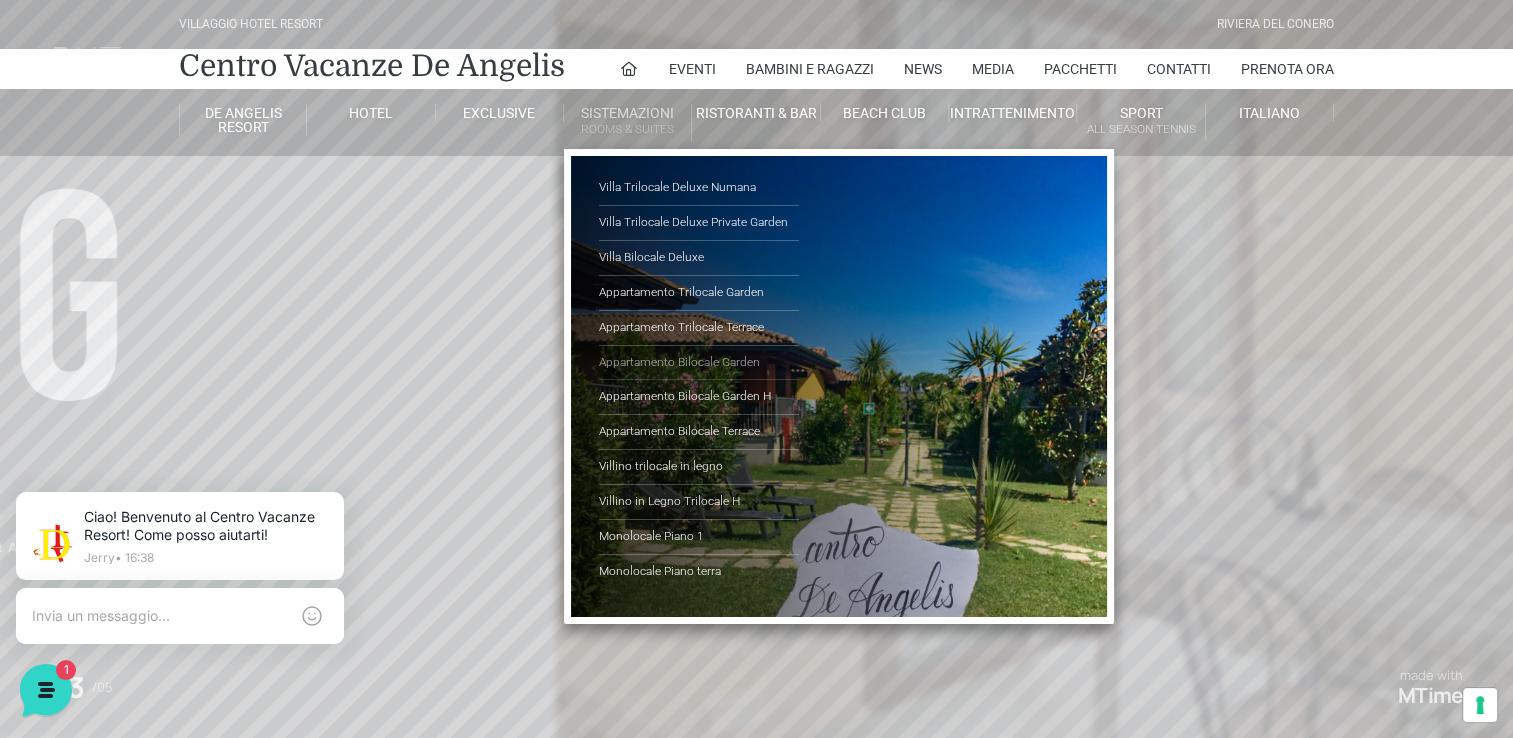 click on "Appartamento Bilocale Garden" at bounding box center [699, 363] 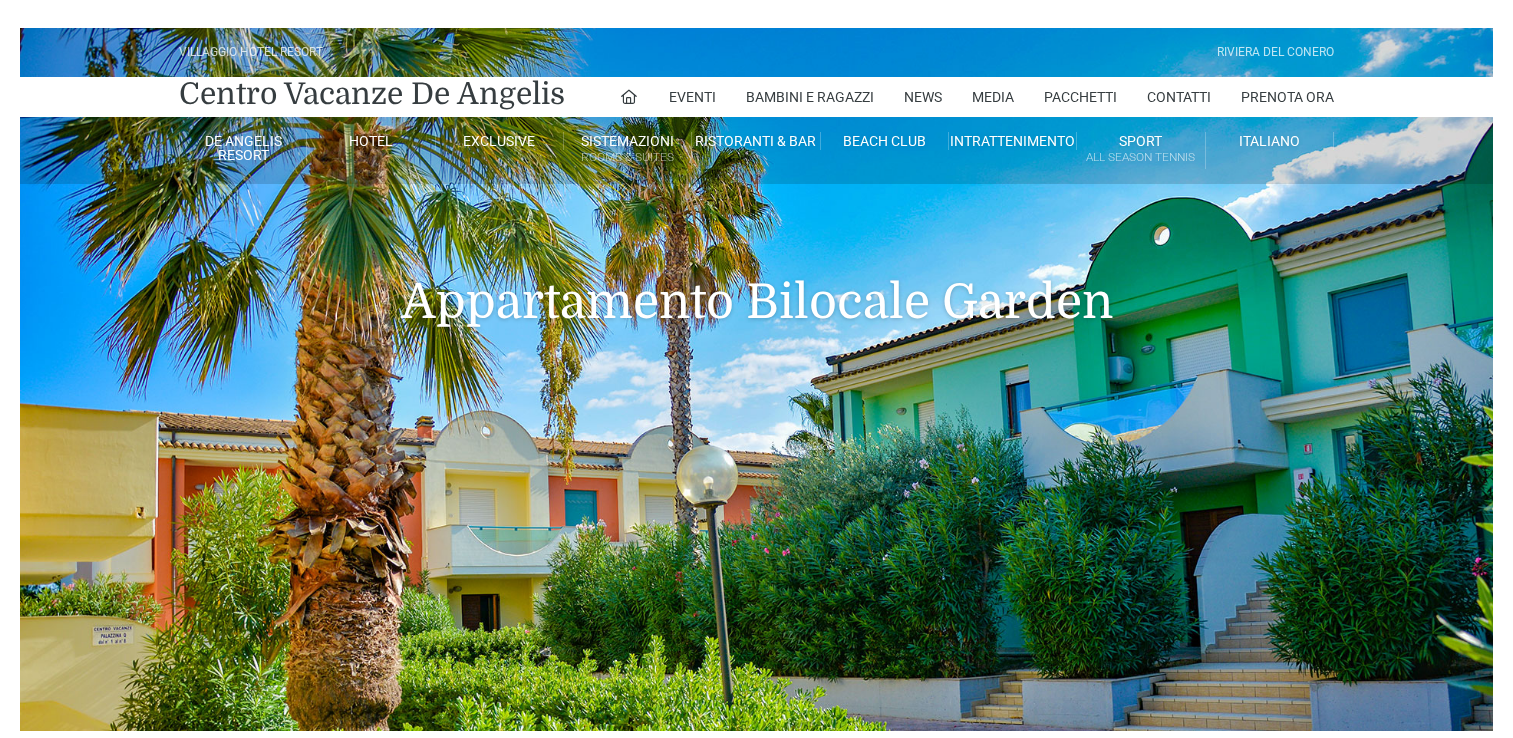 scroll, scrollTop: 0, scrollLeft: 0, axis: both 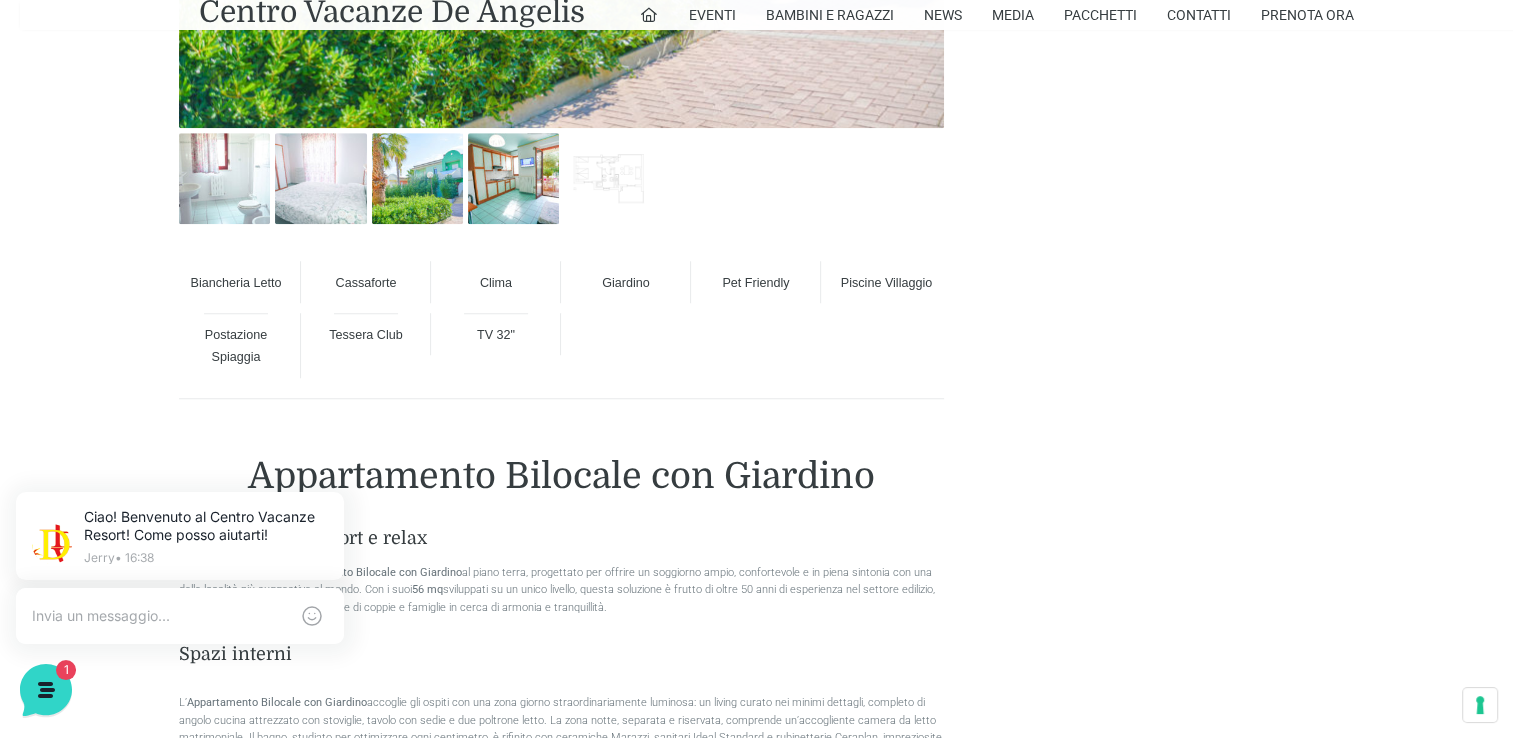 click at bounding box center (610, 182) 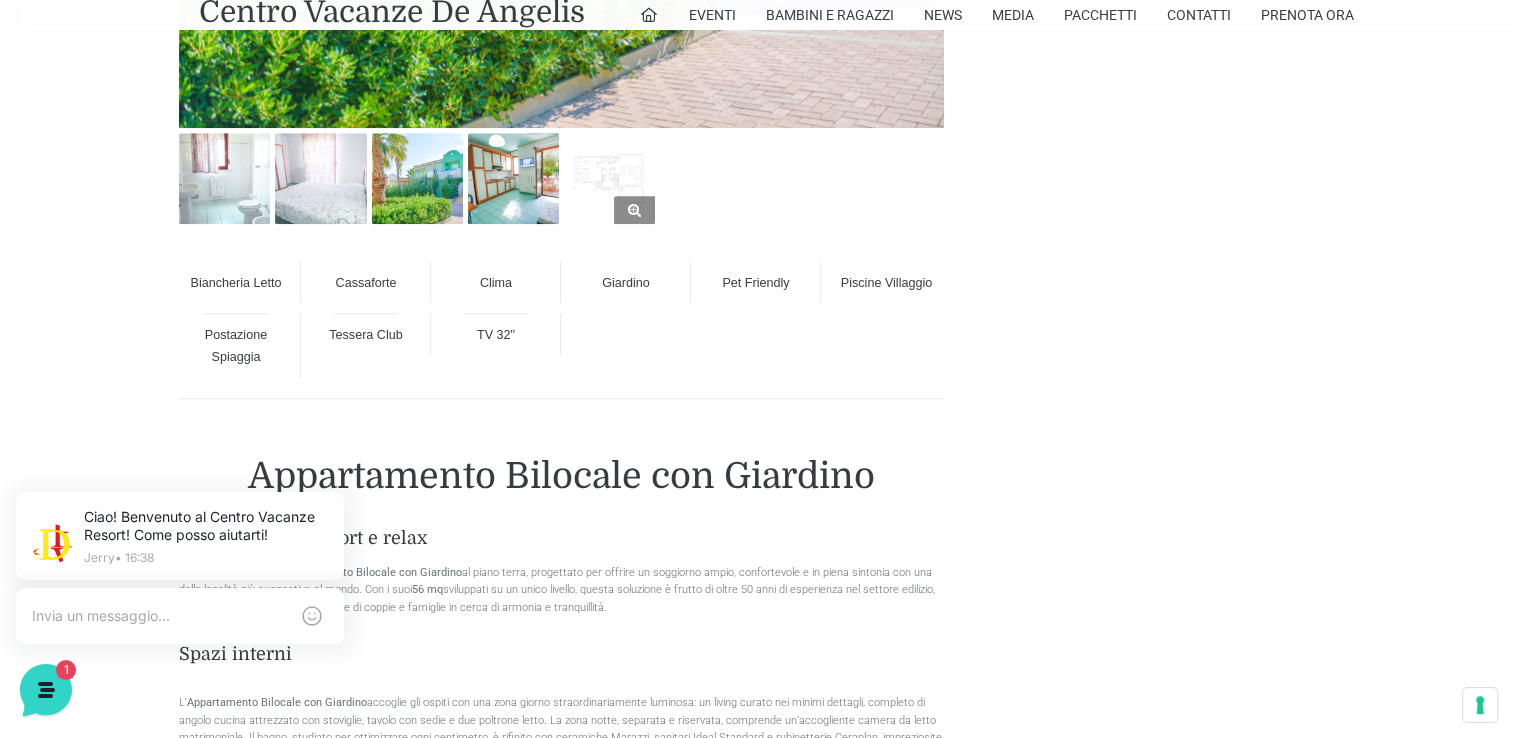 click at bounding box center [609, 178] 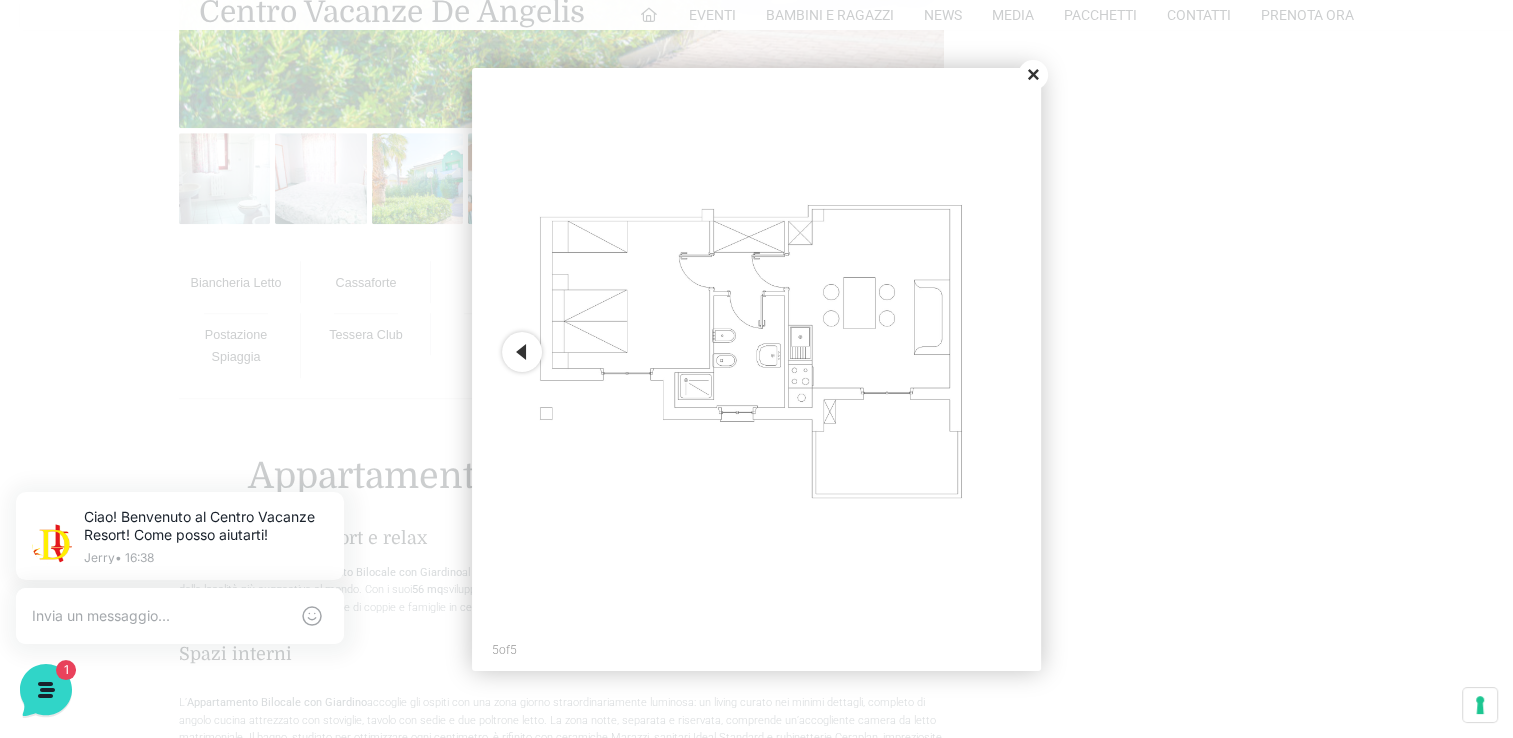 click on "Close" at bounding box center (1033, 75) 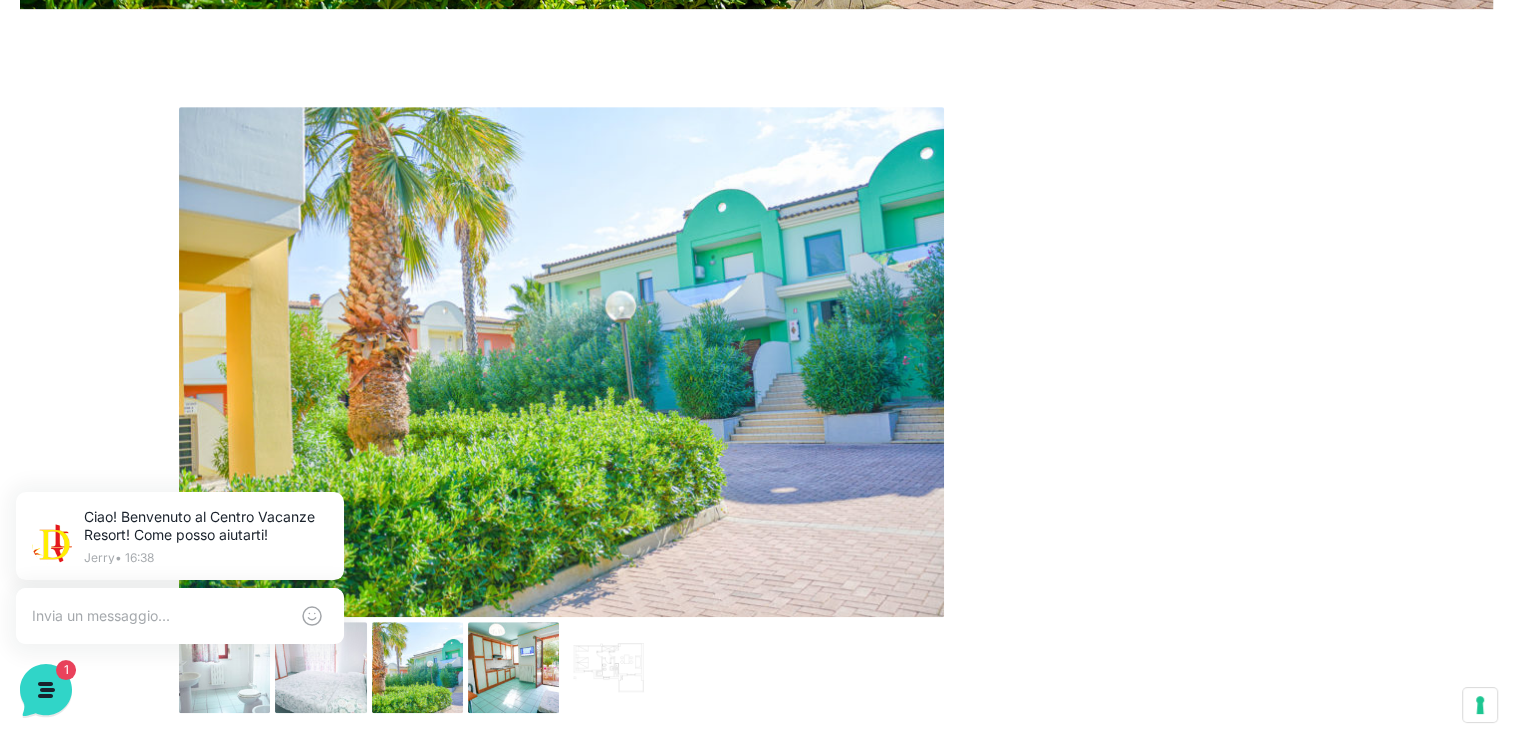 scroll, scrollTop: 900, scrollLeft: 0, axis: vertical 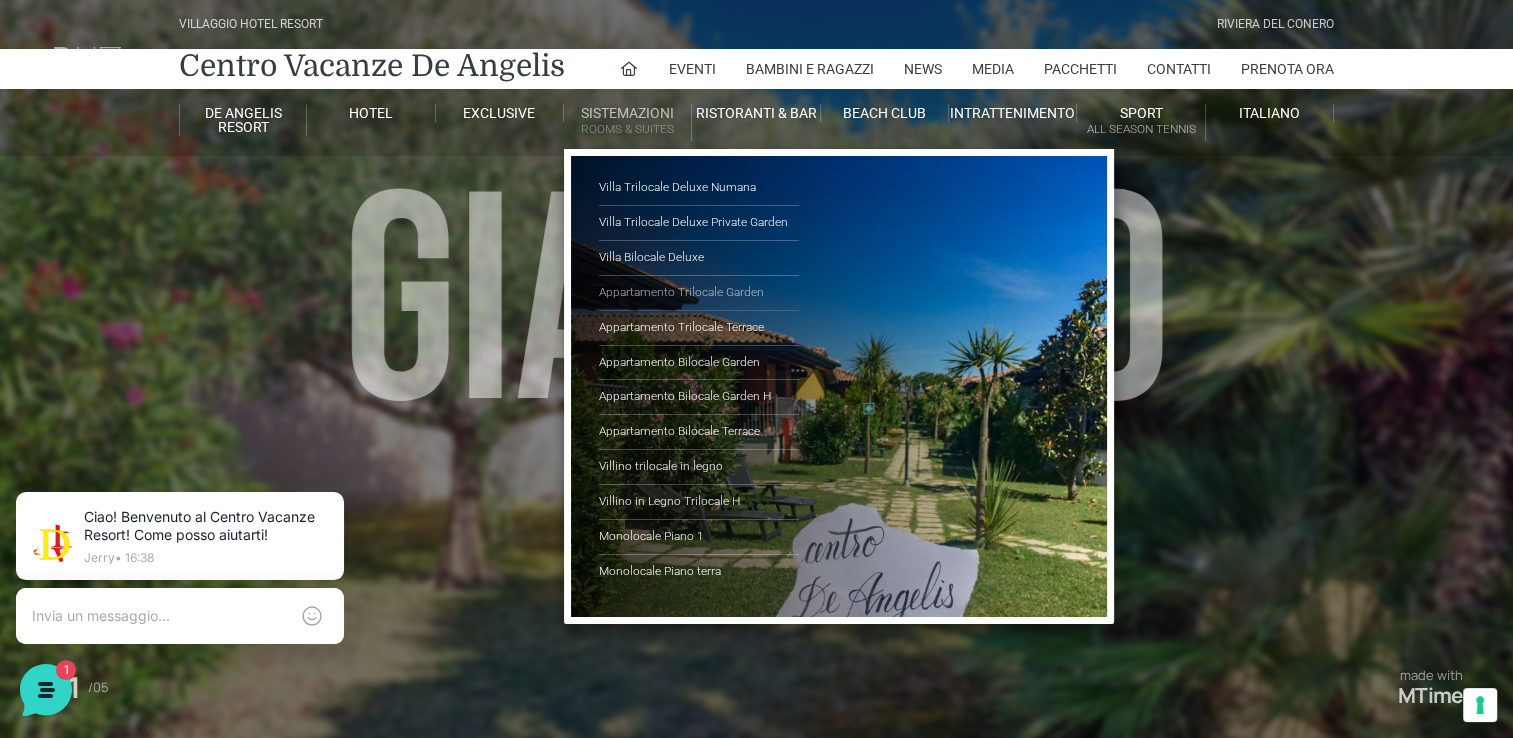 click on "Appartamento Trilocale Garden" at bounding box center (699, 293) 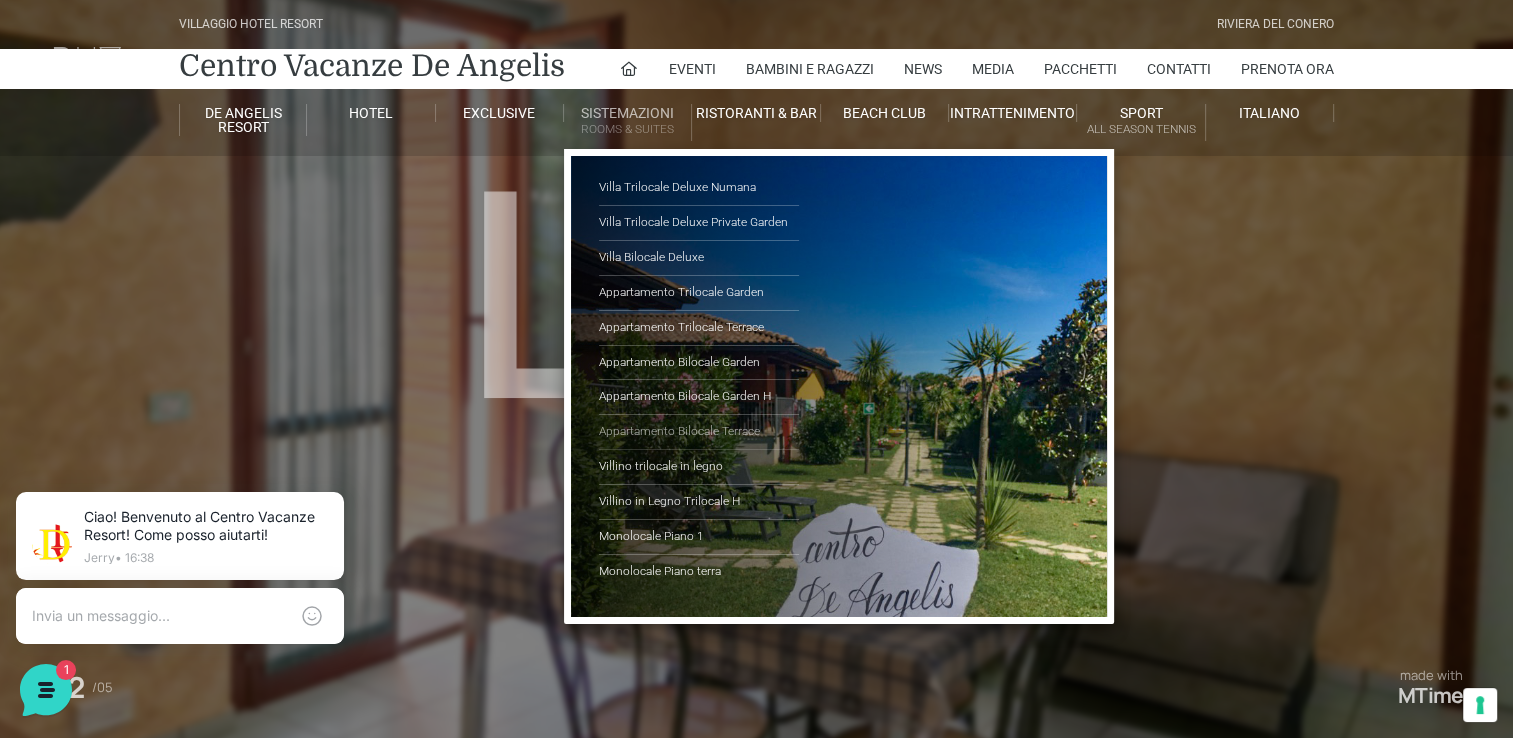 click on "Appartamento Bilocale Terrace" at bounding box center [699, 432] 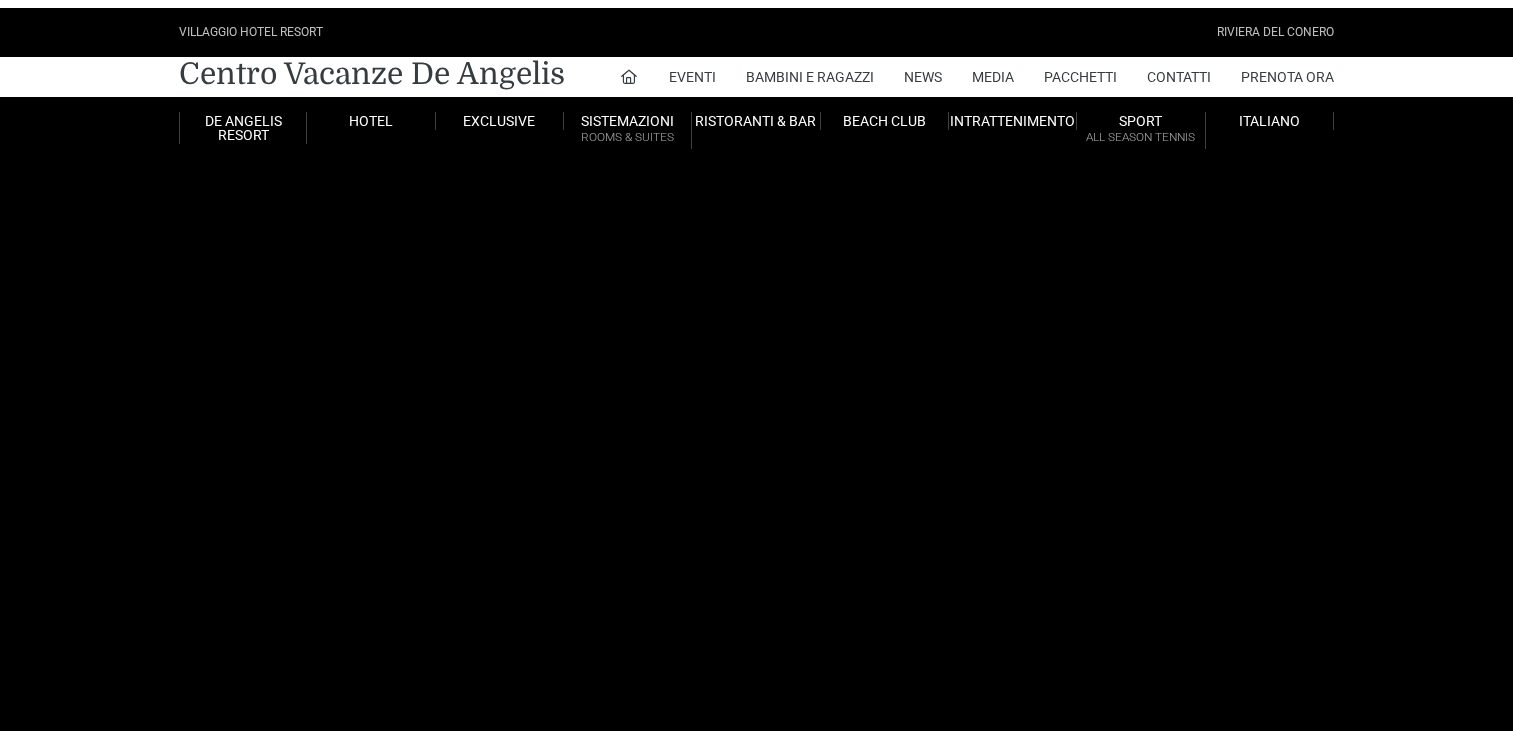 scroll, scrollTop: 0, scrollLeft: 0, axis: both 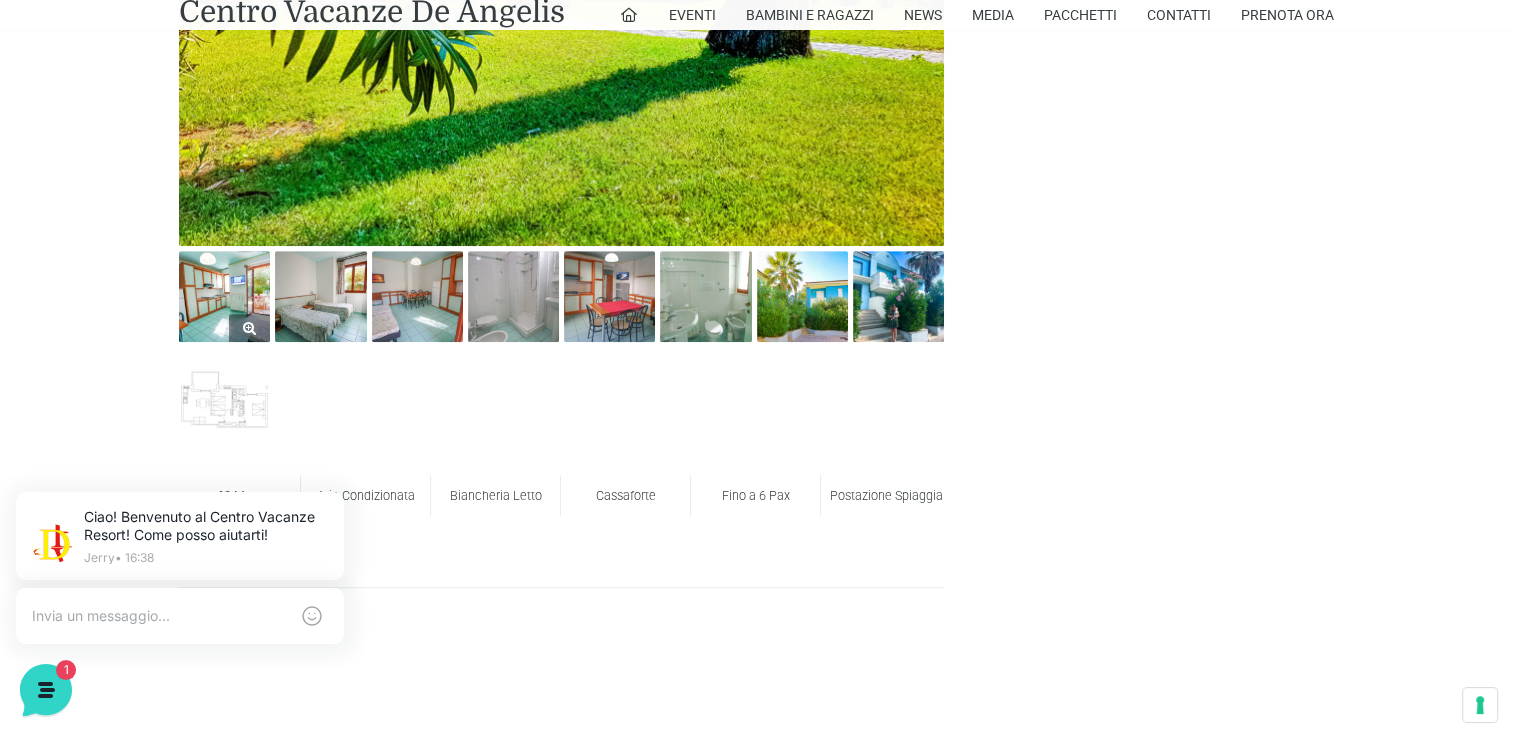 click at bounding box center (224, 296) 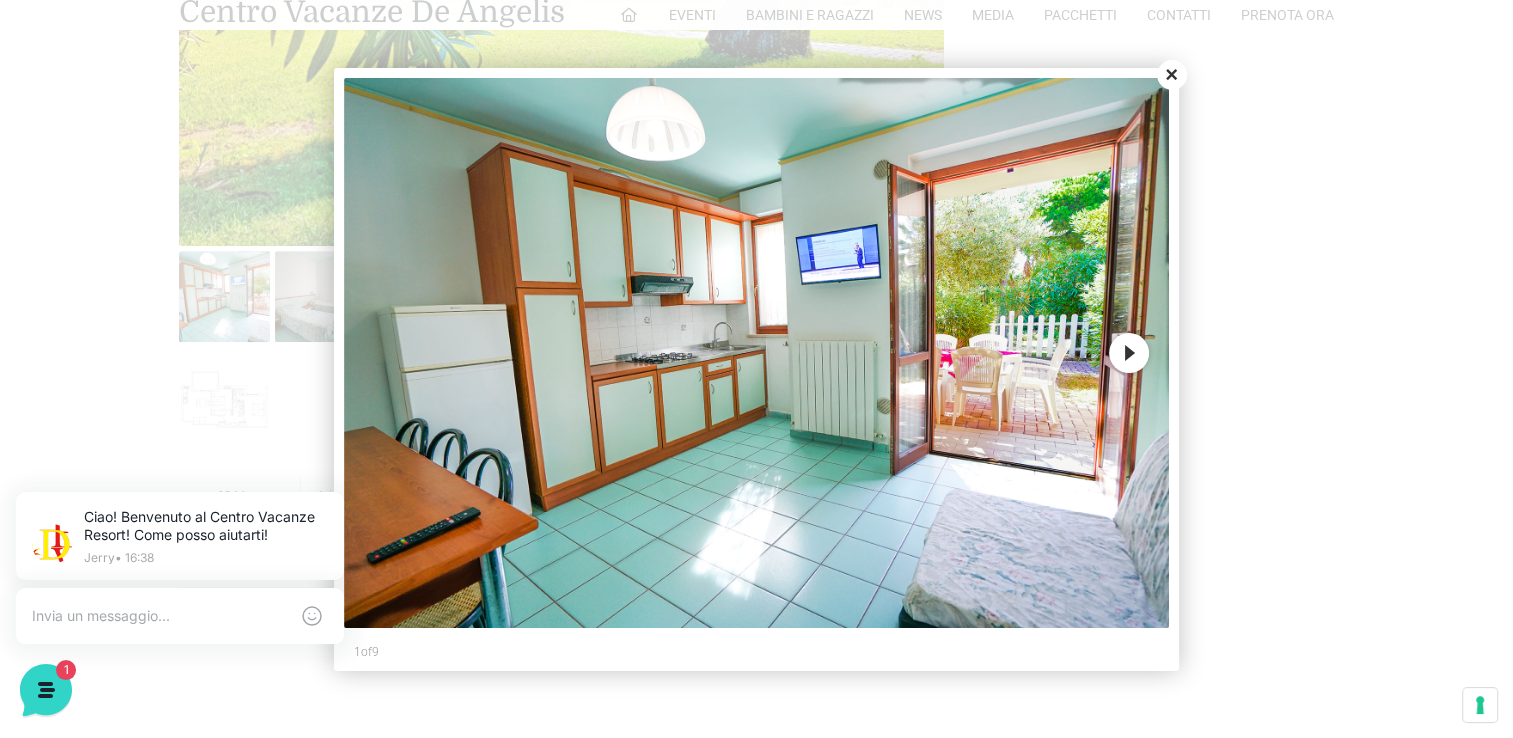 click on "Next" at bounding box center (1129, 353) 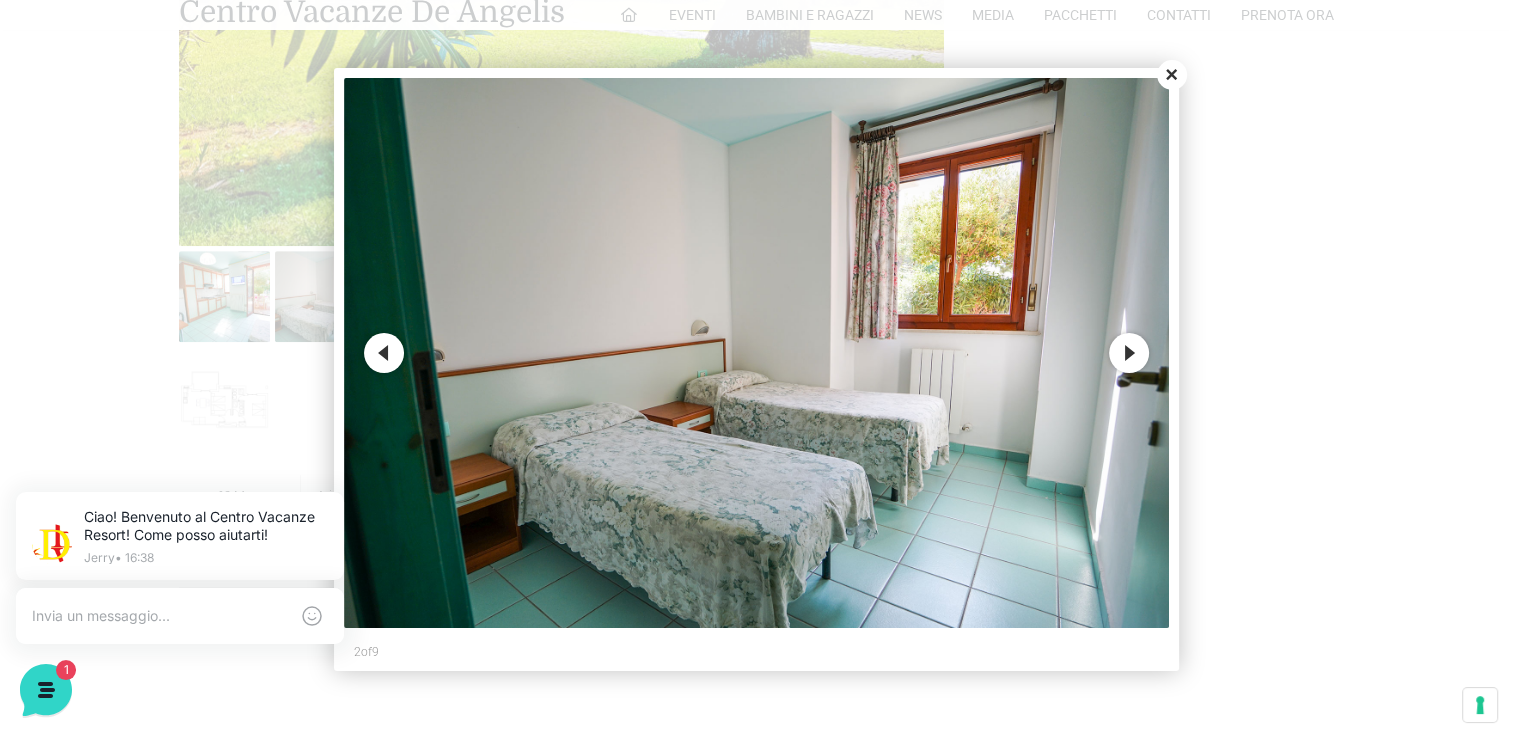 click on "Next" at bounding box center (1129, 353) 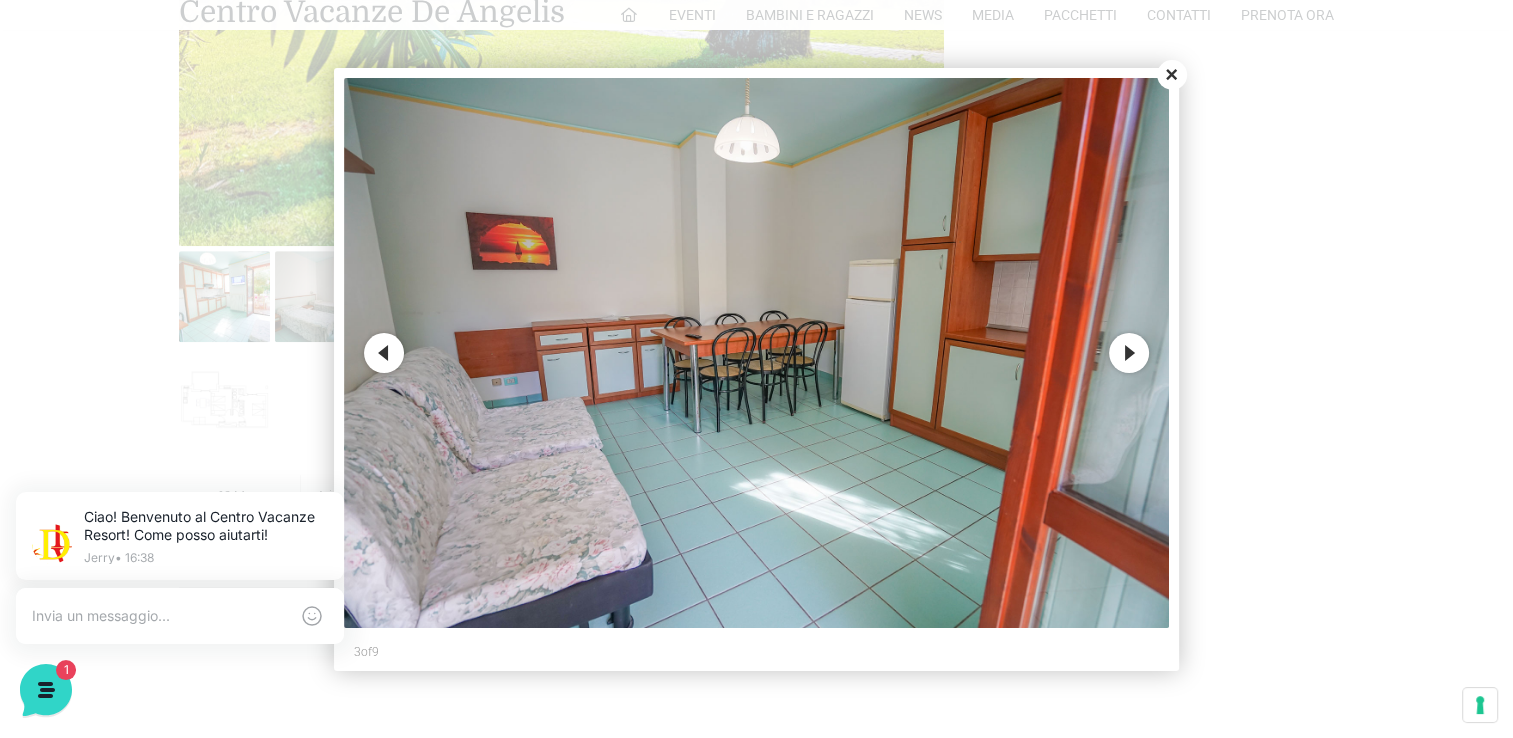 click on "Next" at bounding box center [1129, 353] 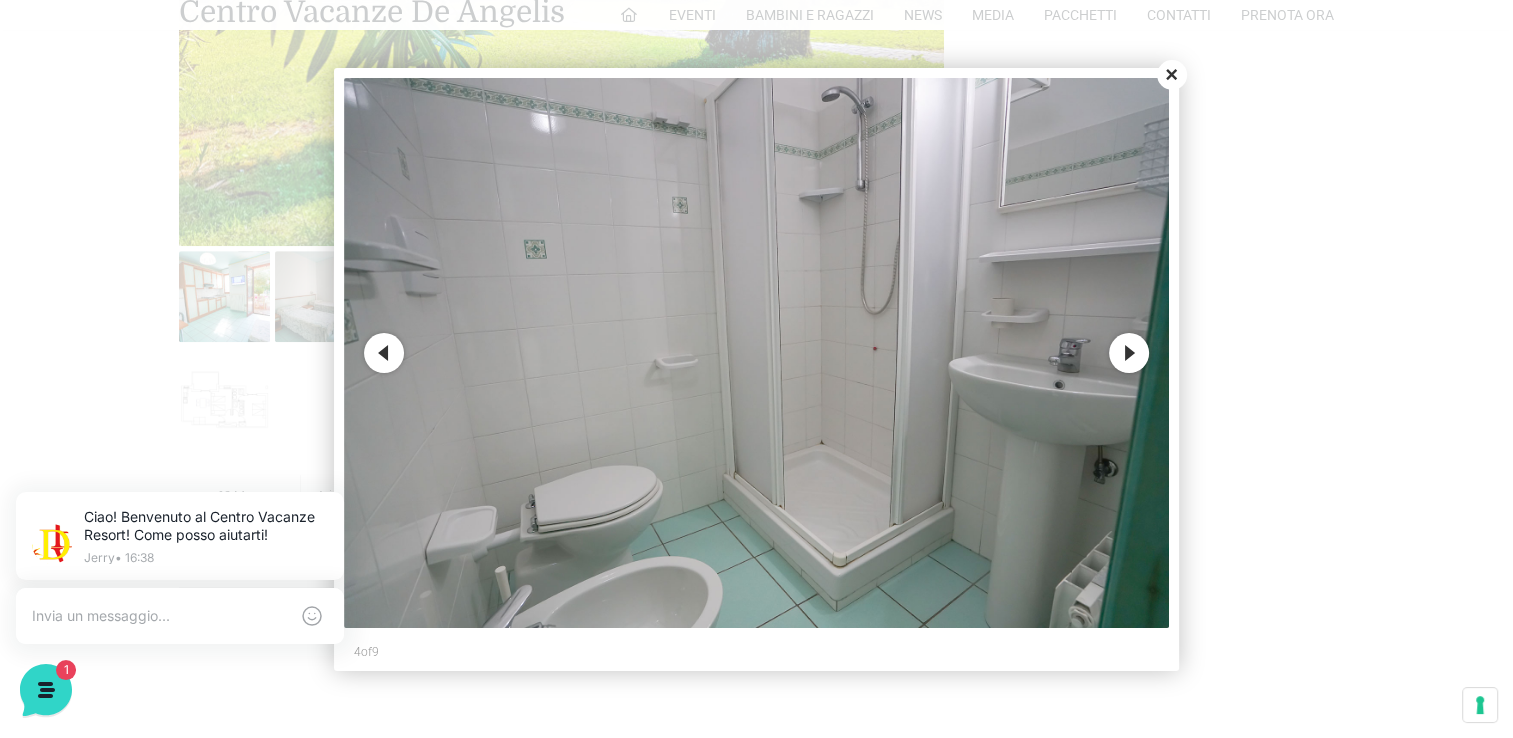 click on "Next" at bounding box center (1129, 353) 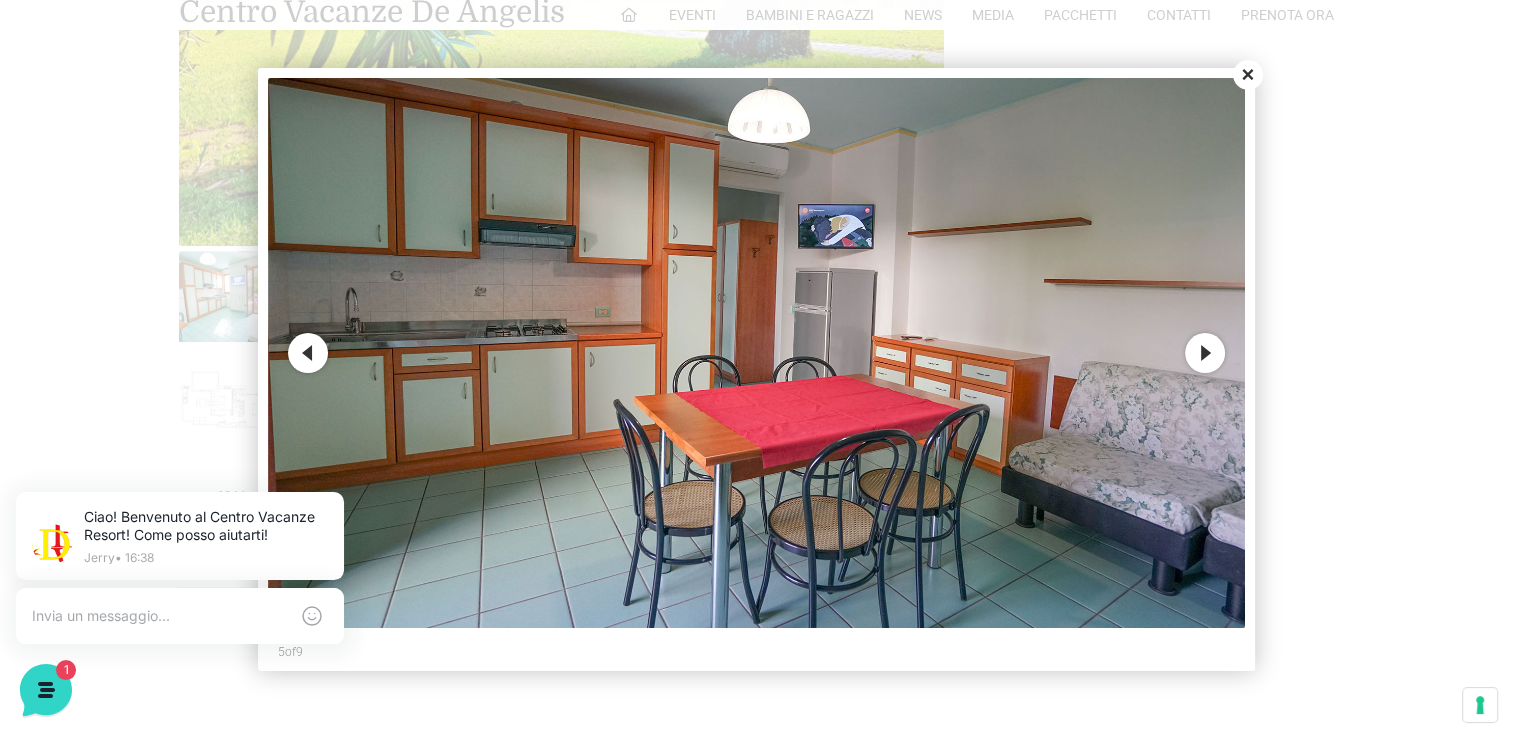 click on "Next" at bounding box center (1205, 353) 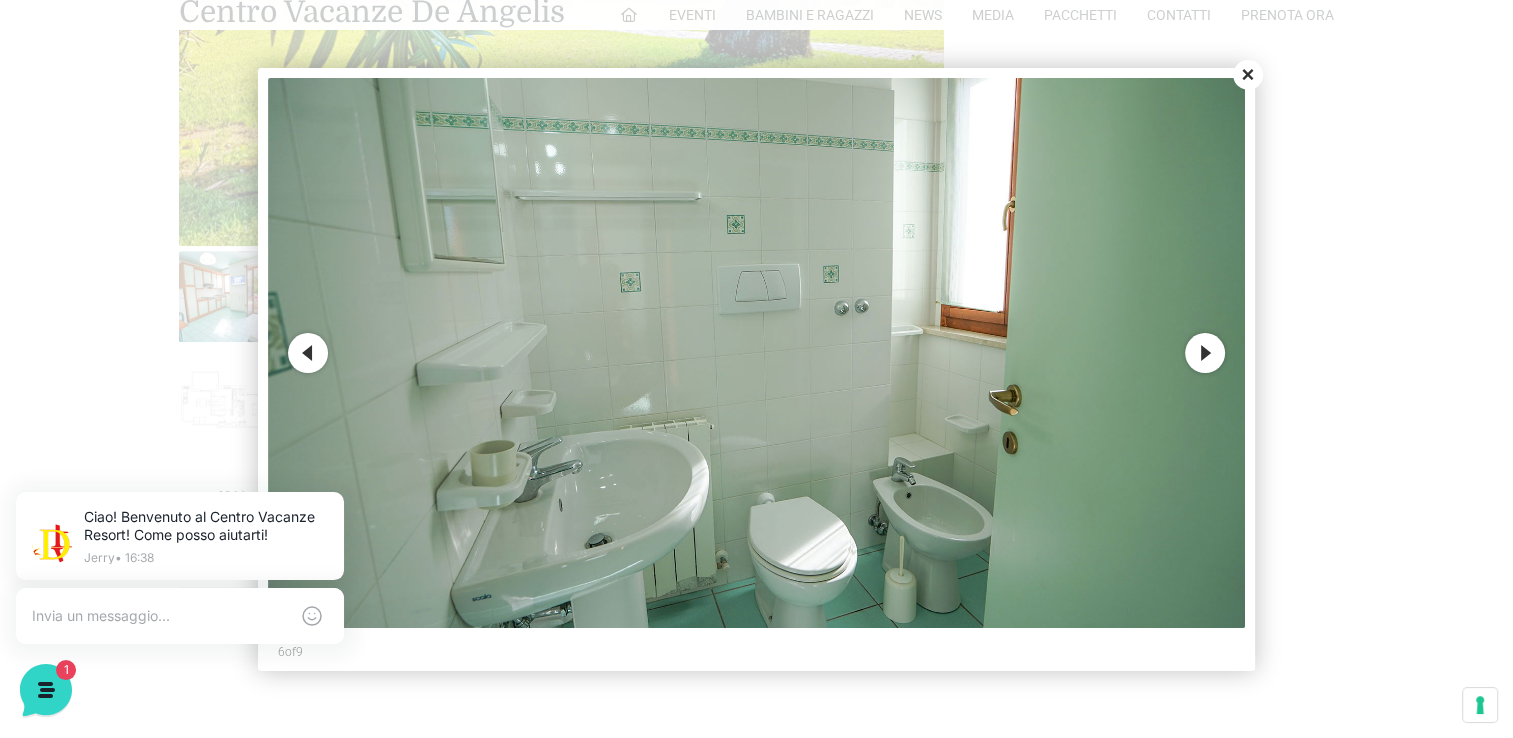 click on "Next" at bounding box center (1205, 353) 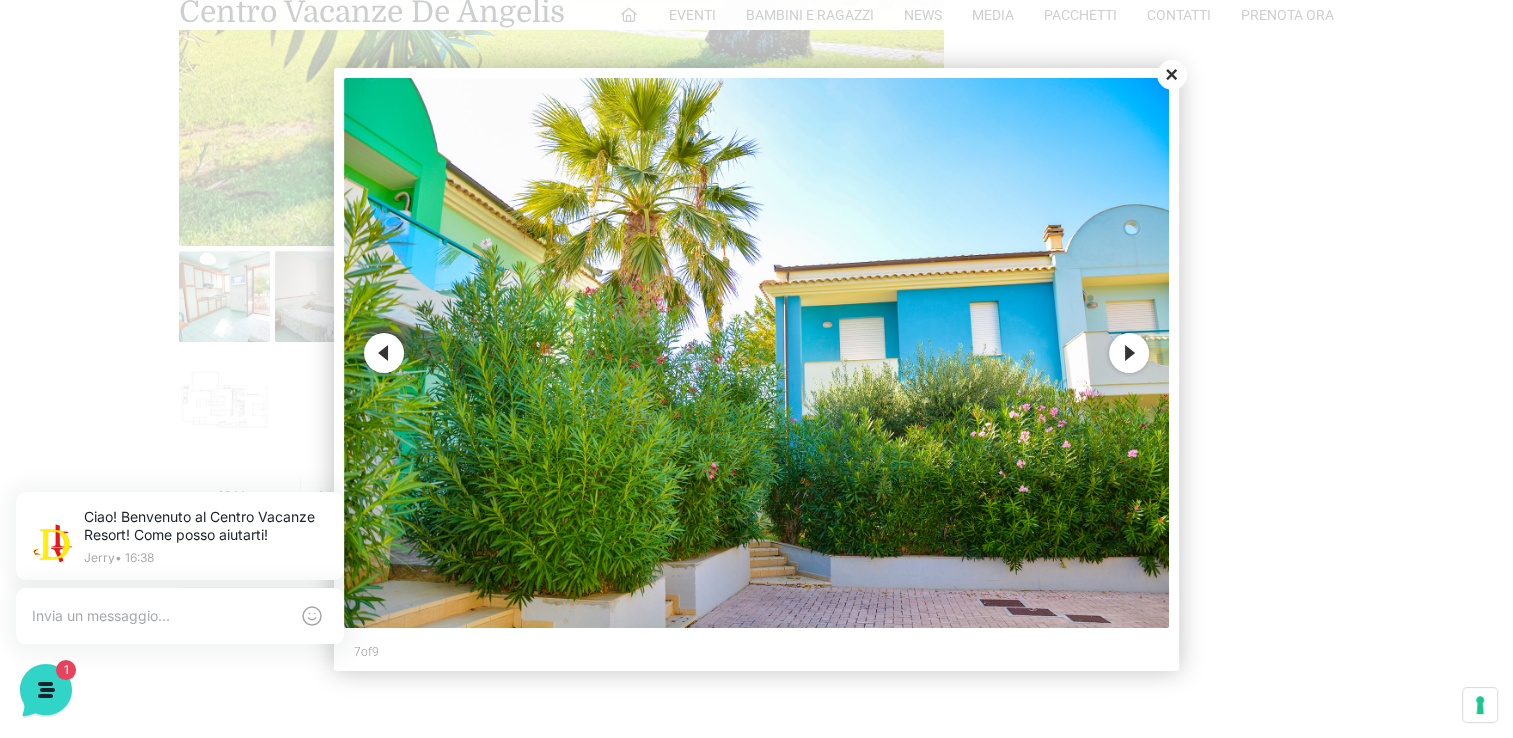 click at bounding box center [756, 369] 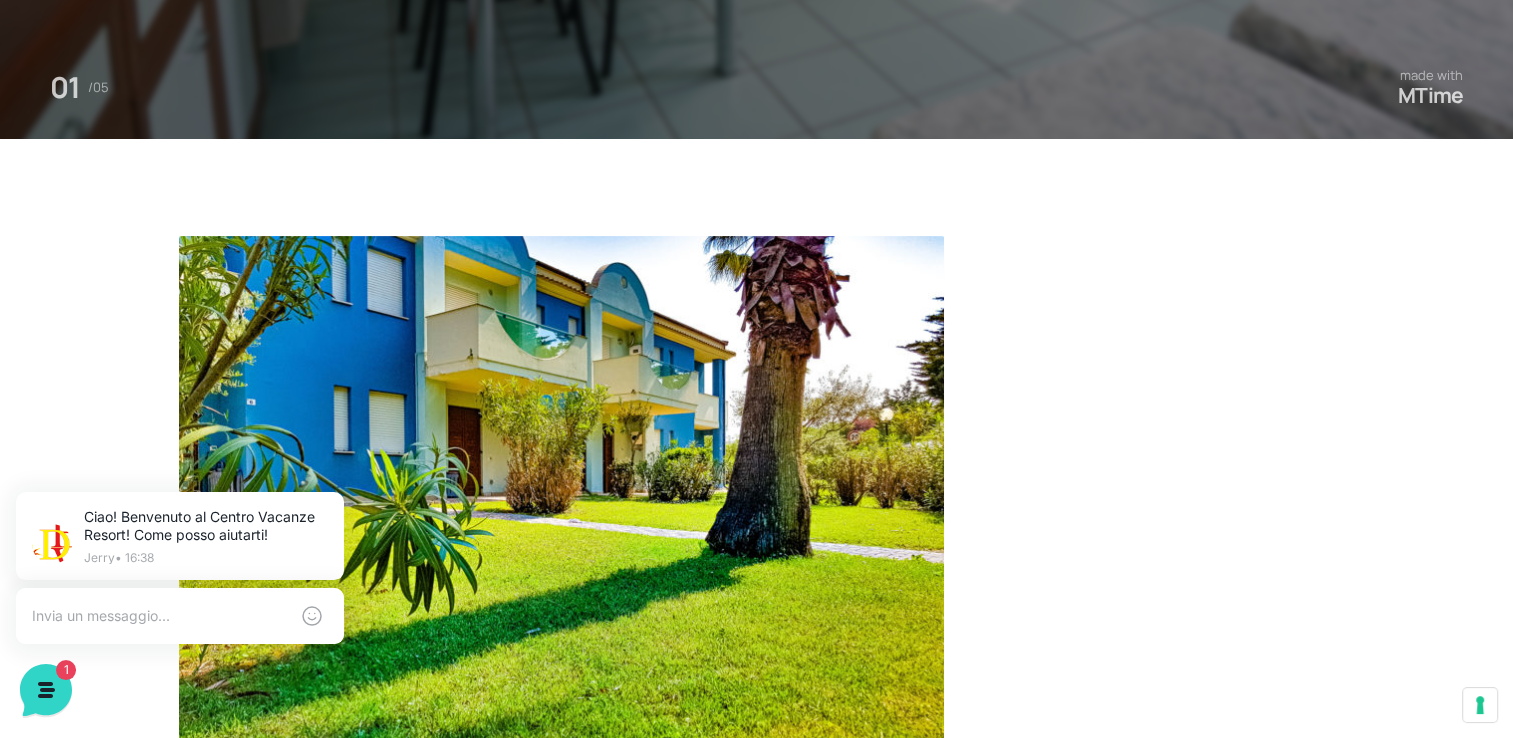 scroll, scrollTop: 1100, scrollLeft: 0, axis: vertical 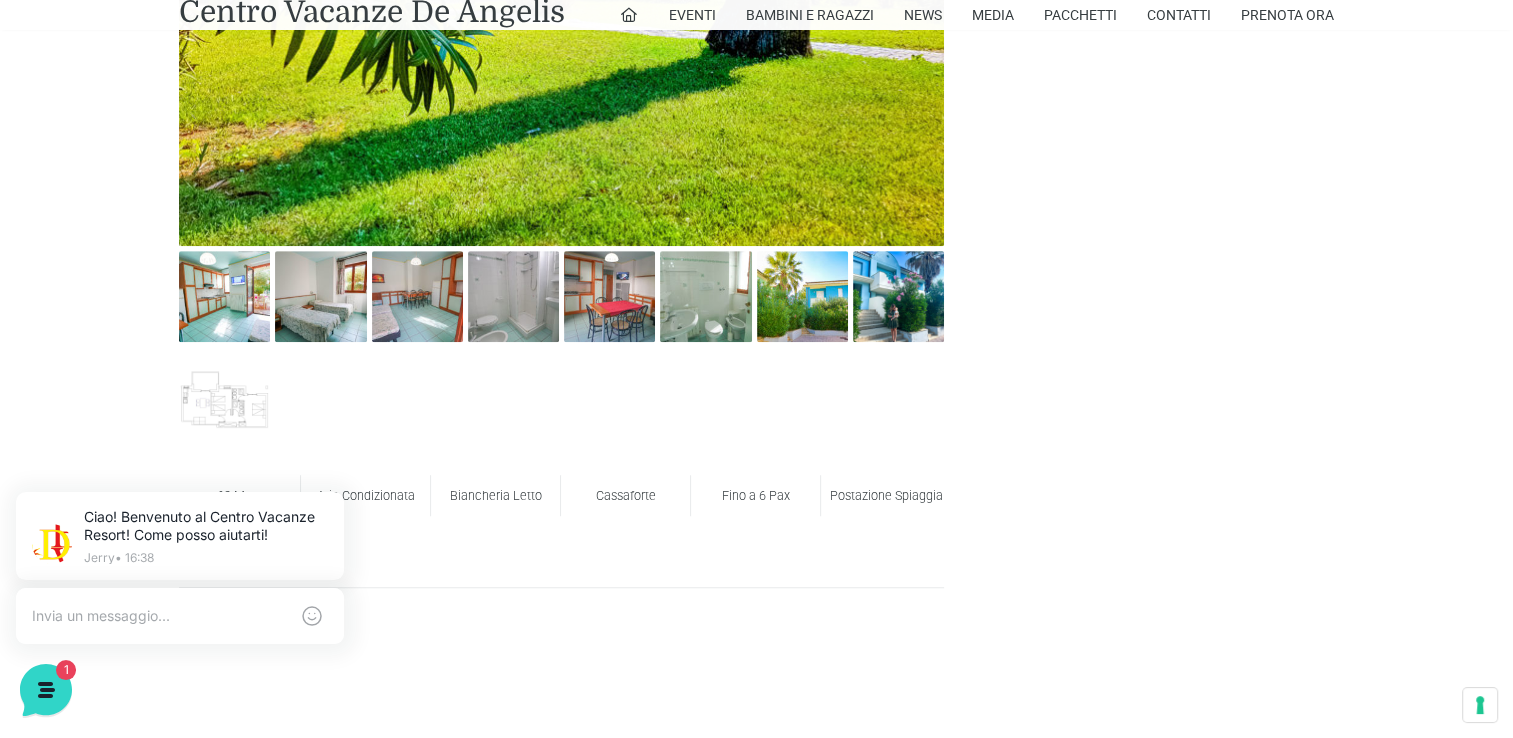 click on "Postazione Spiaggia" at bounding box center (886, 495) 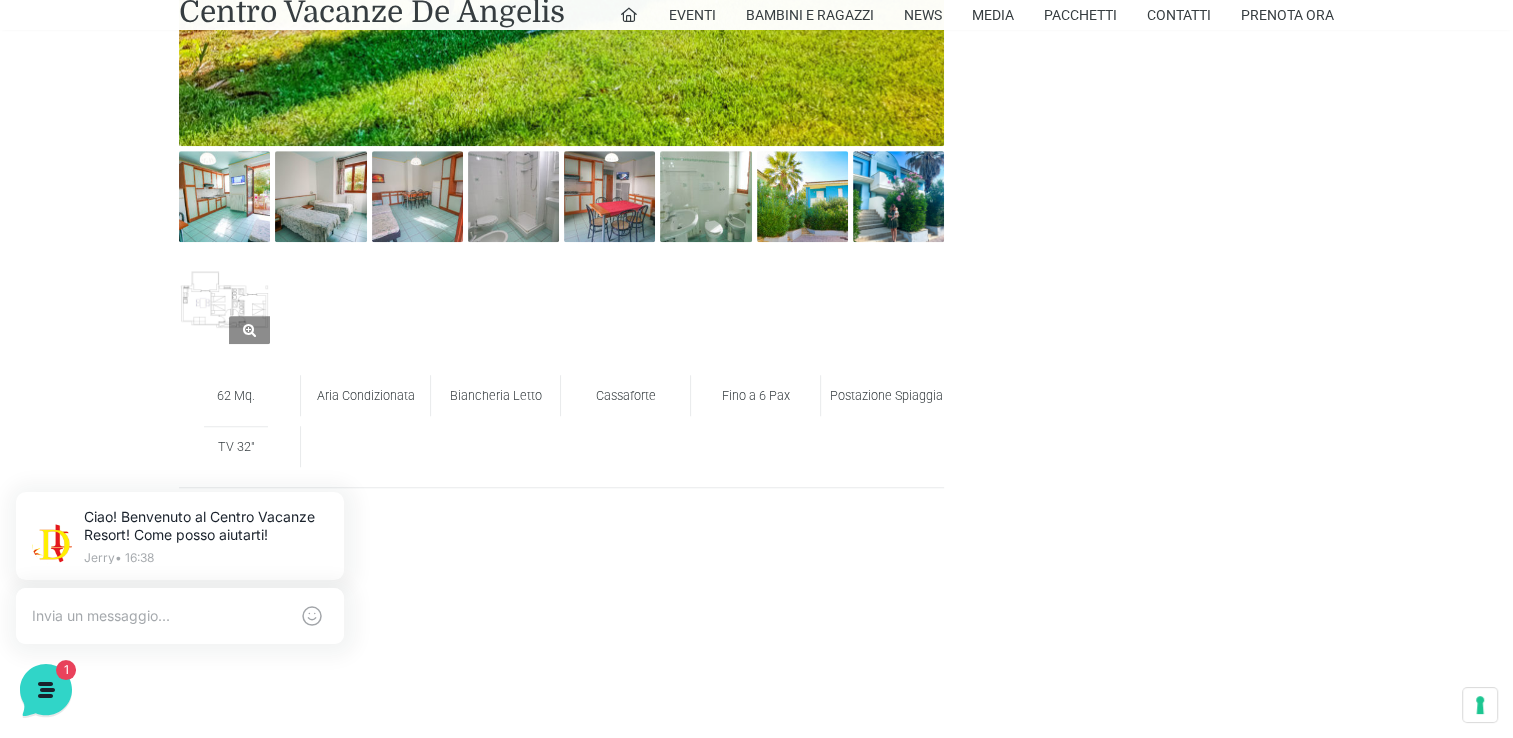 click at bounding box center (224, 298) 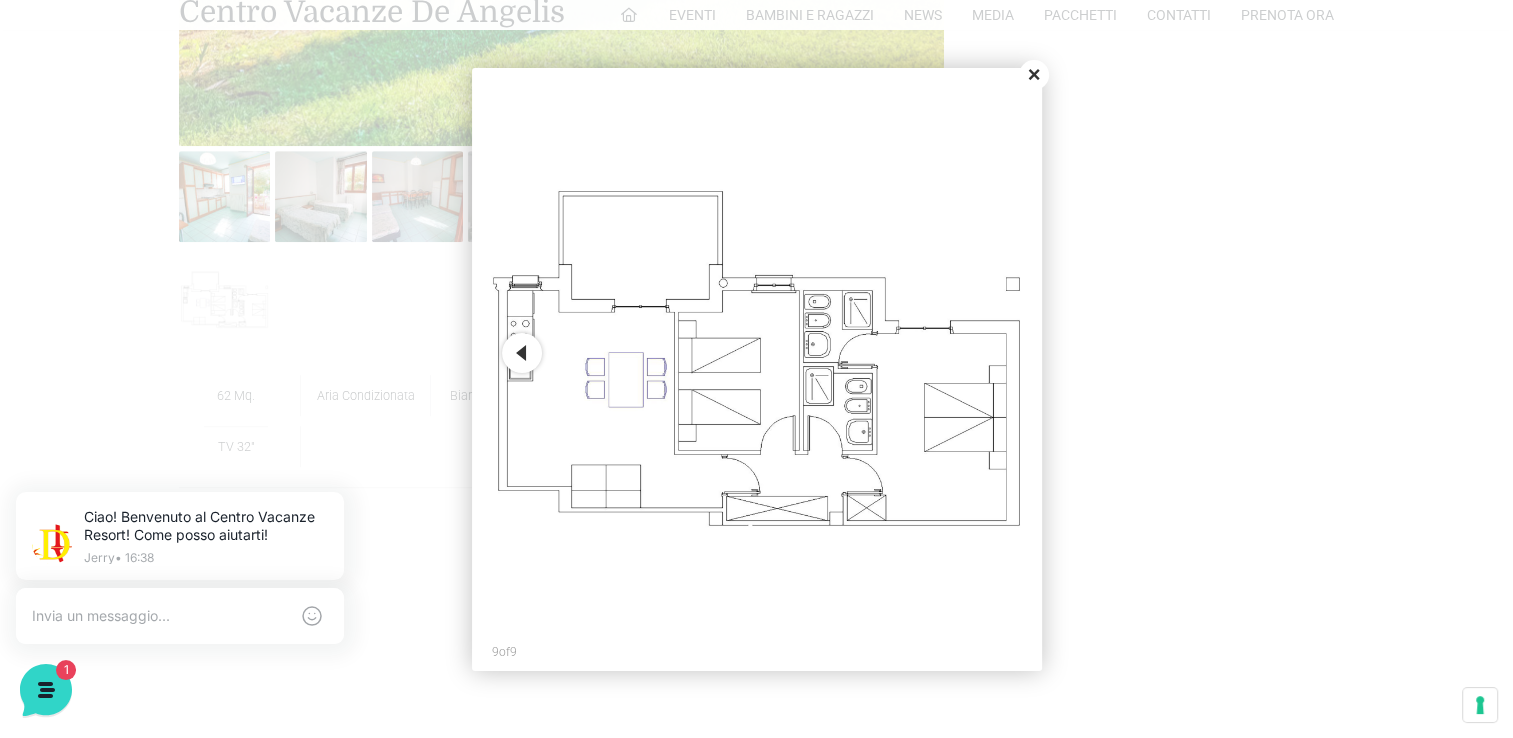 click on "Close" at bounding box center (1034, 75) 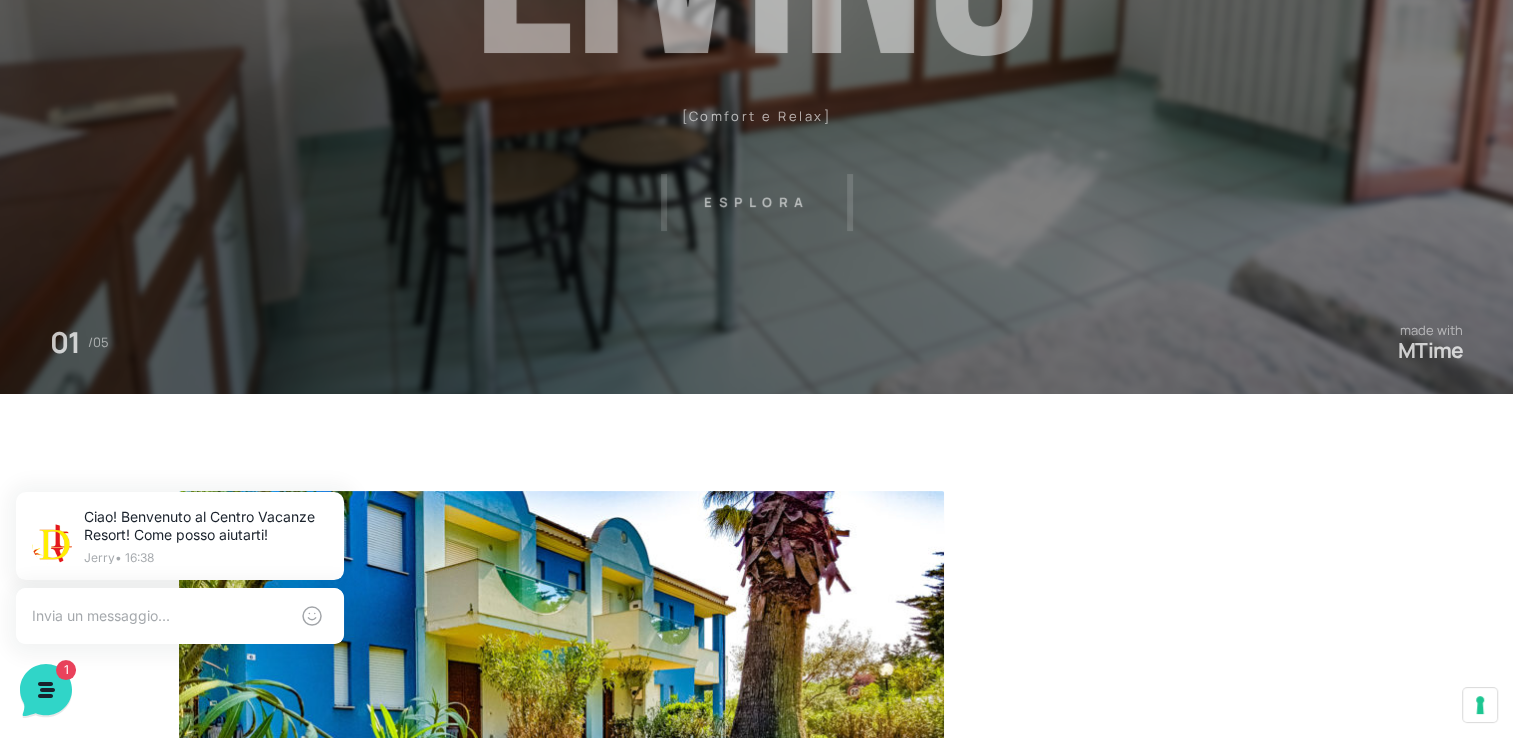 scroll, scrollTop: 300, scrollLeft: 0, axis: vertical 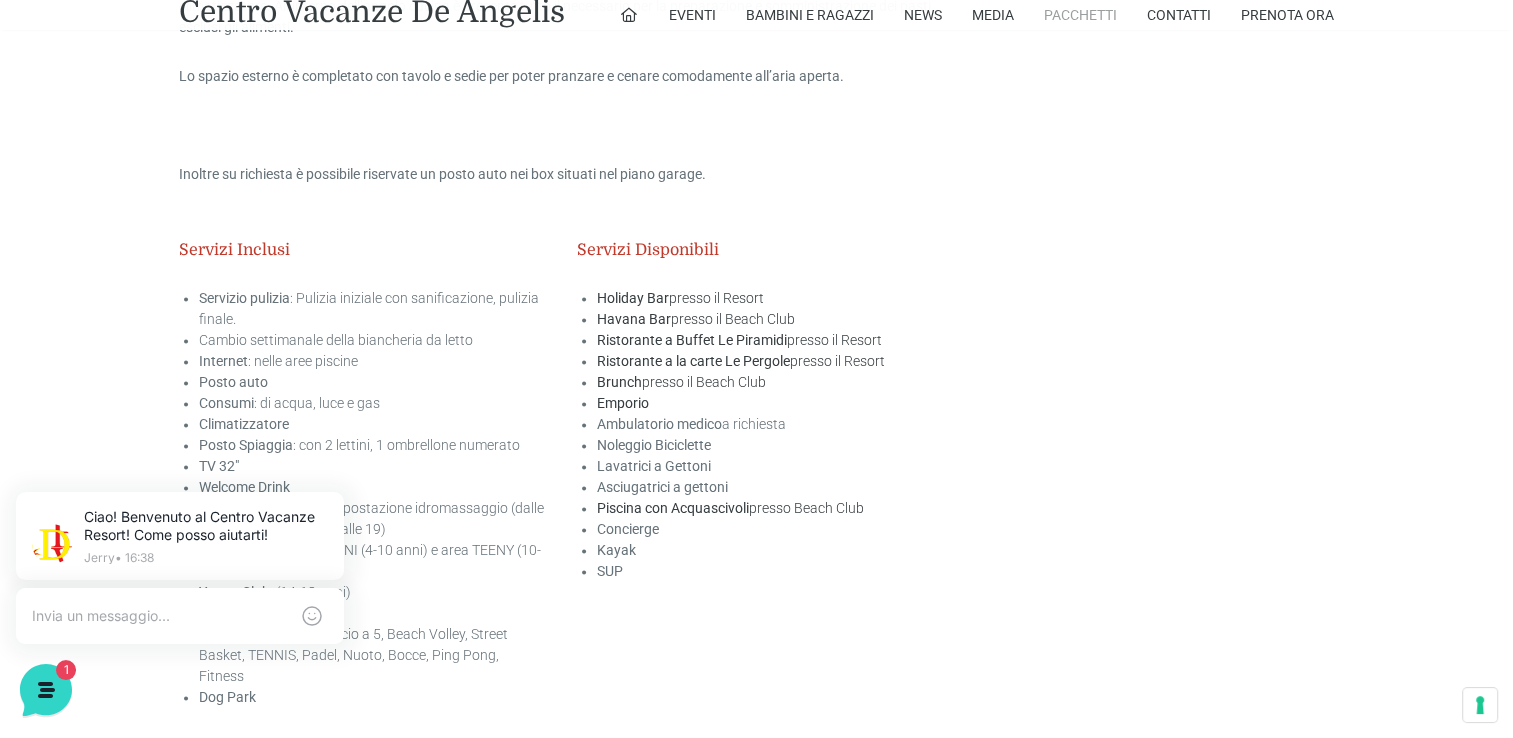 click on "Pacchetti" at bounding box center [1080, 15] 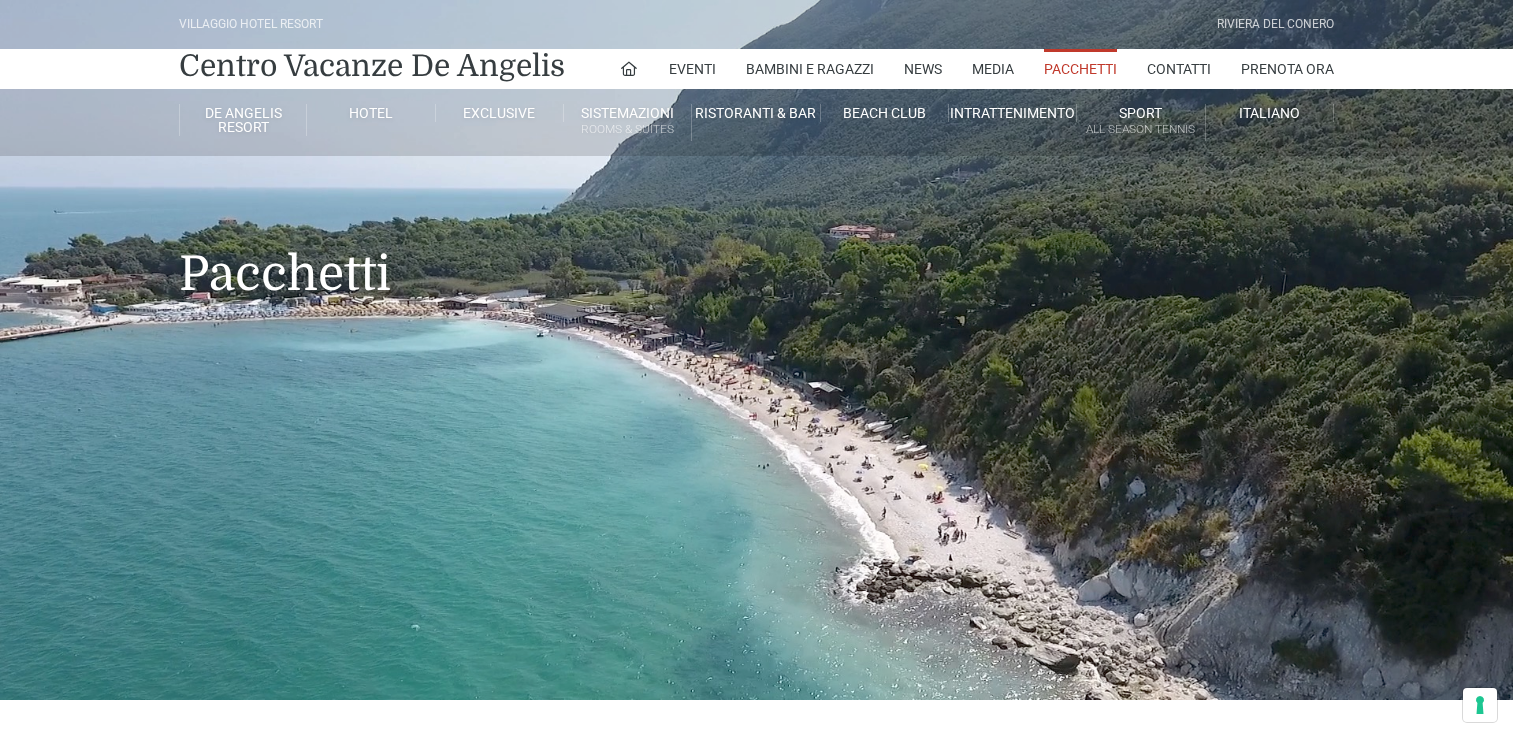 scroll, scrollTop: 0, scrollLeft: 0, axis: both 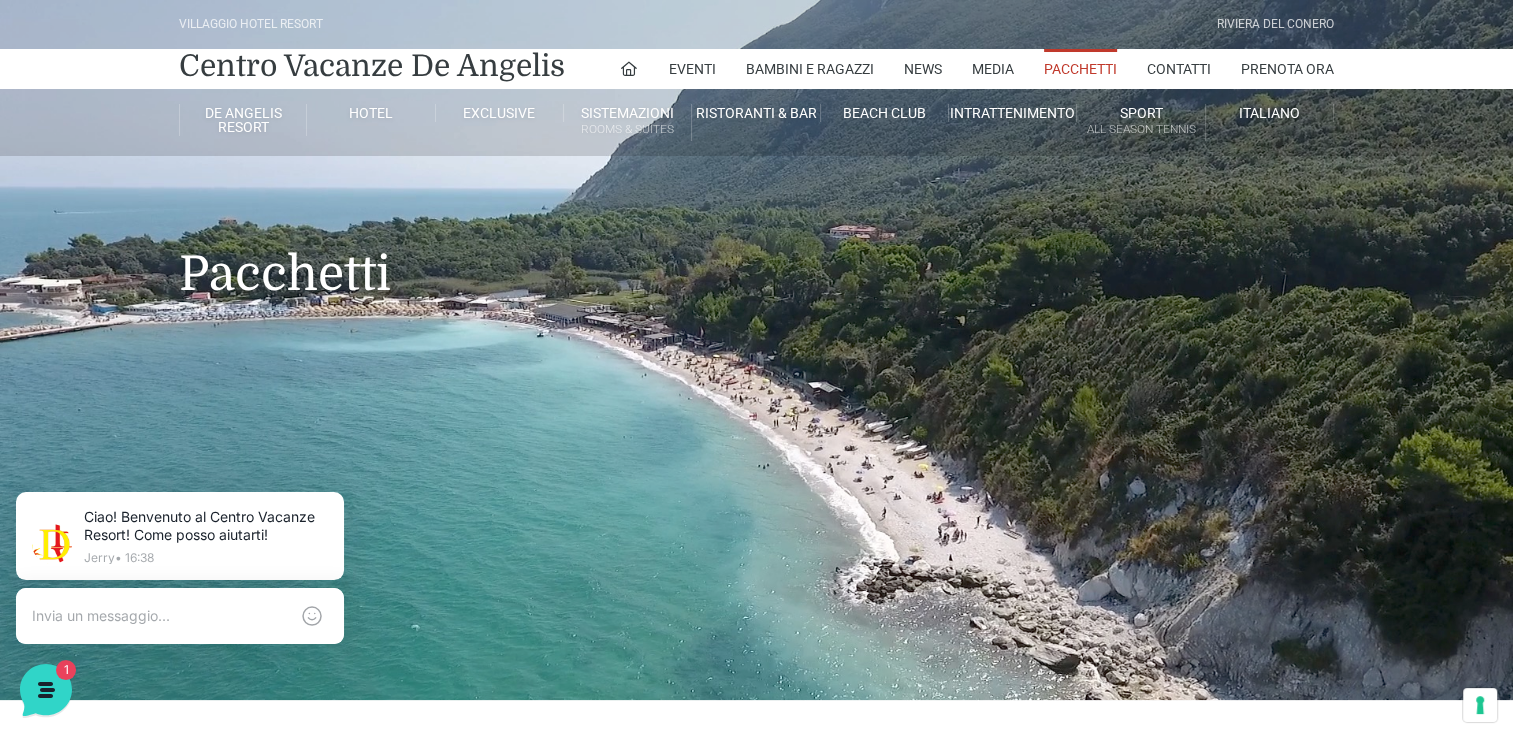 click on "Pacchetti" at bounding box center (1080, 69) 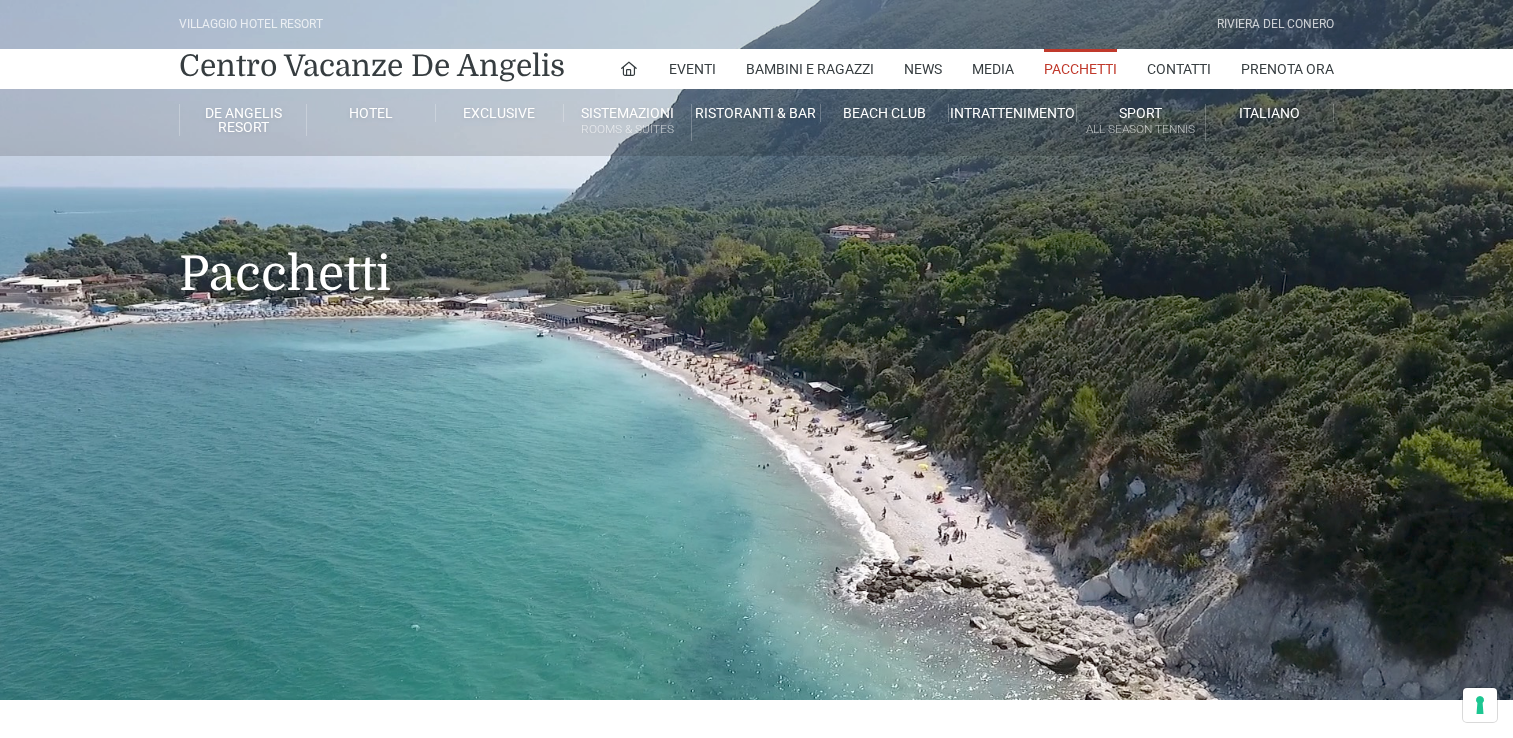 scroll, scrollTop: 0, scrollLeft: 0, axis: both 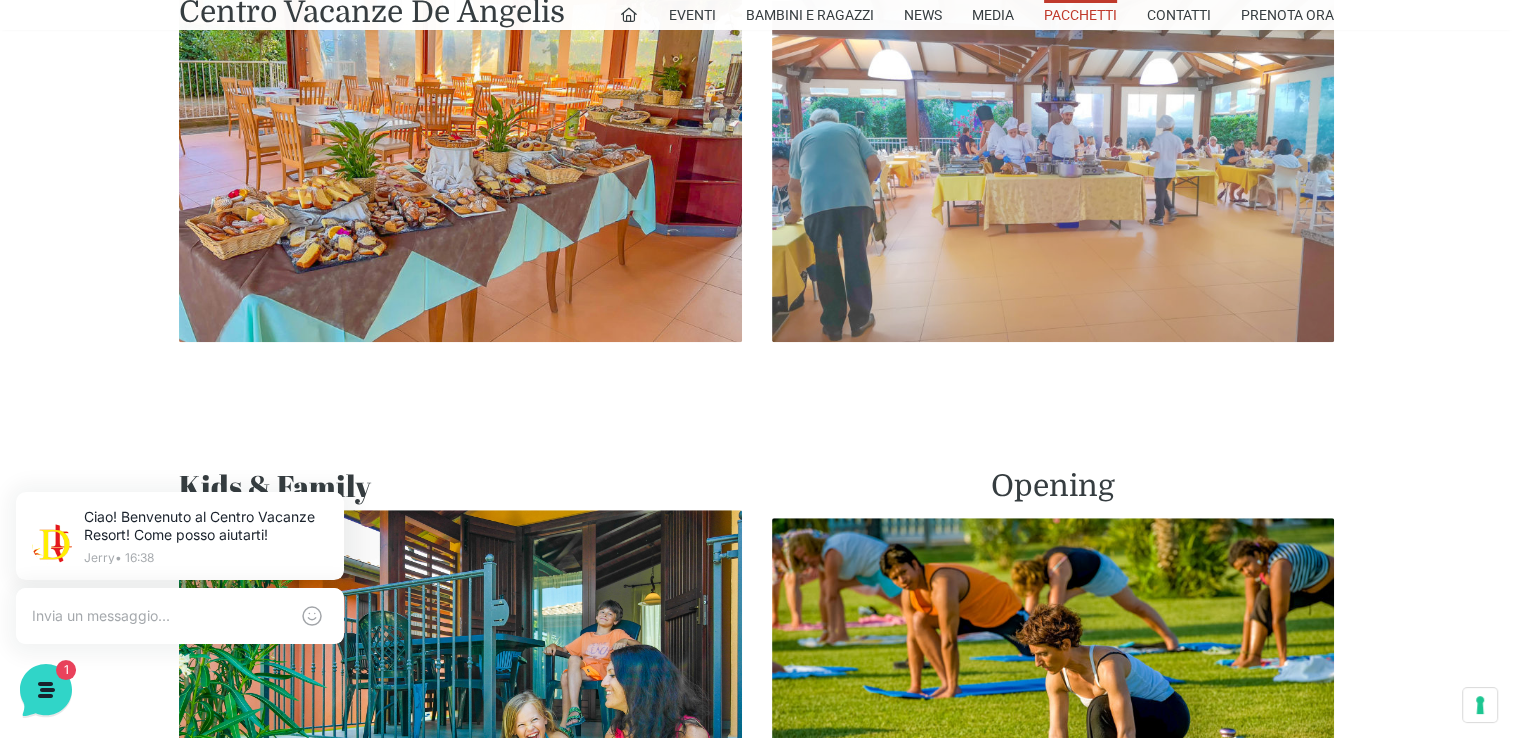 click at bounding box center (1053, 166) 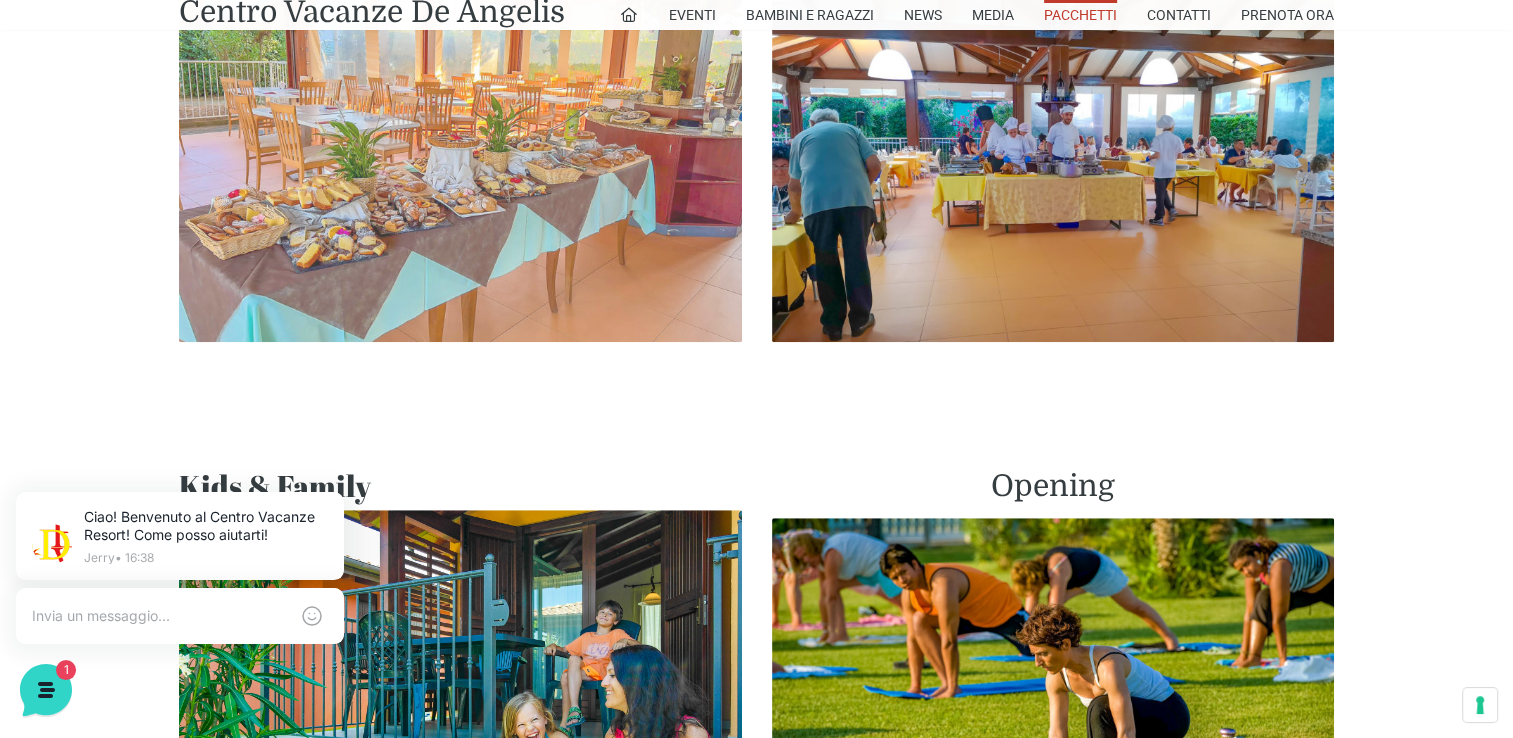 click at bounding box center [460, 166] 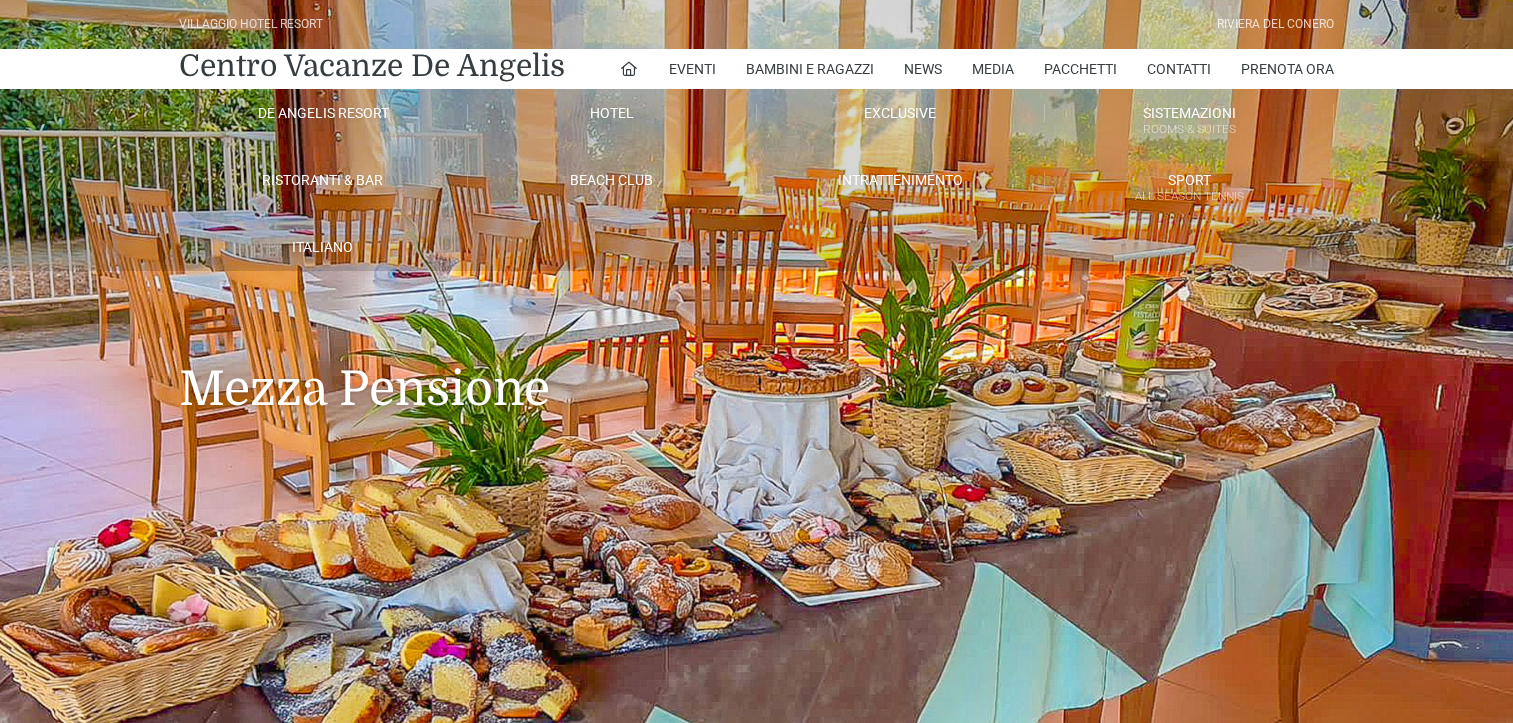 scroll, scrollTop: 0, scrollLeft: 0, axis: both 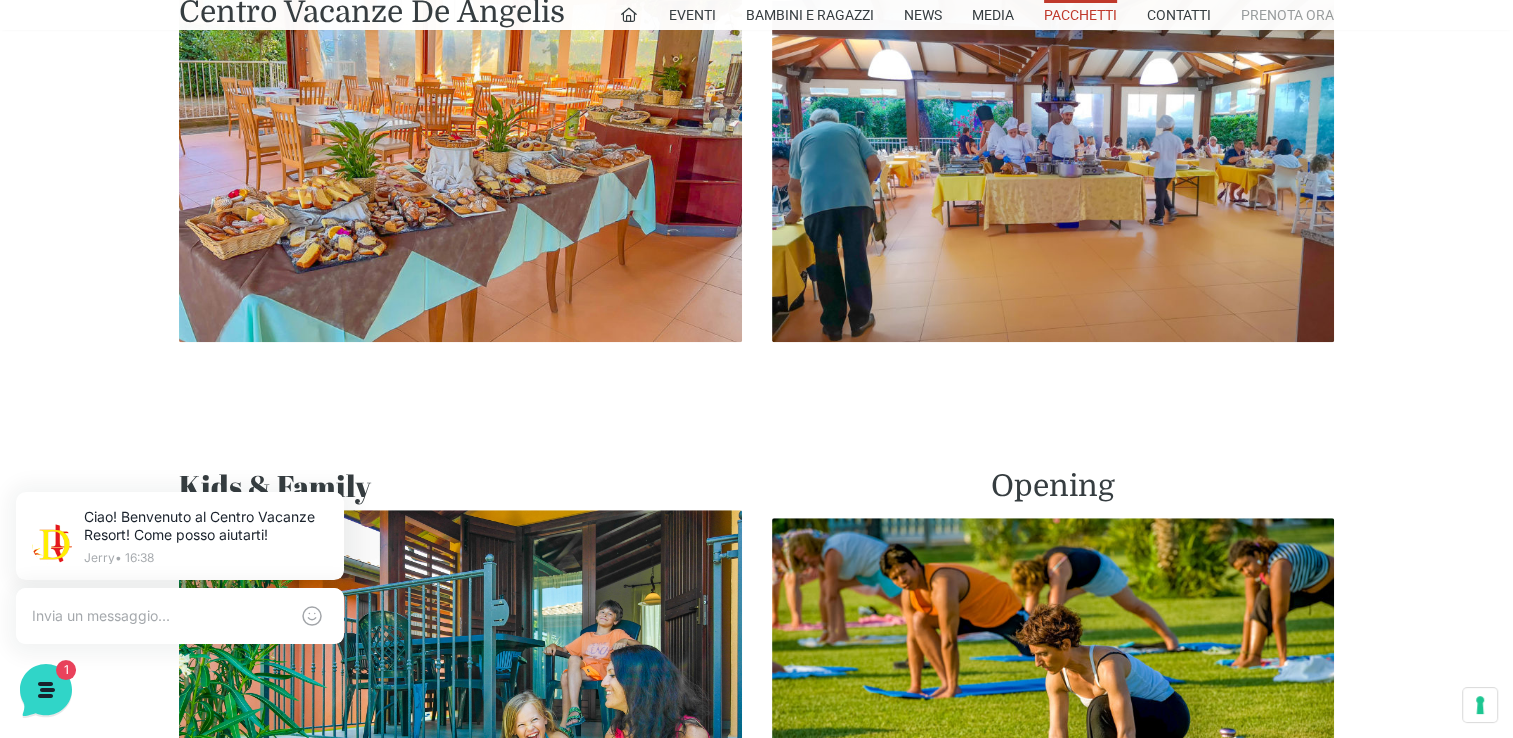 click on "Prenota Ora" at bounding box center (1287, 15) 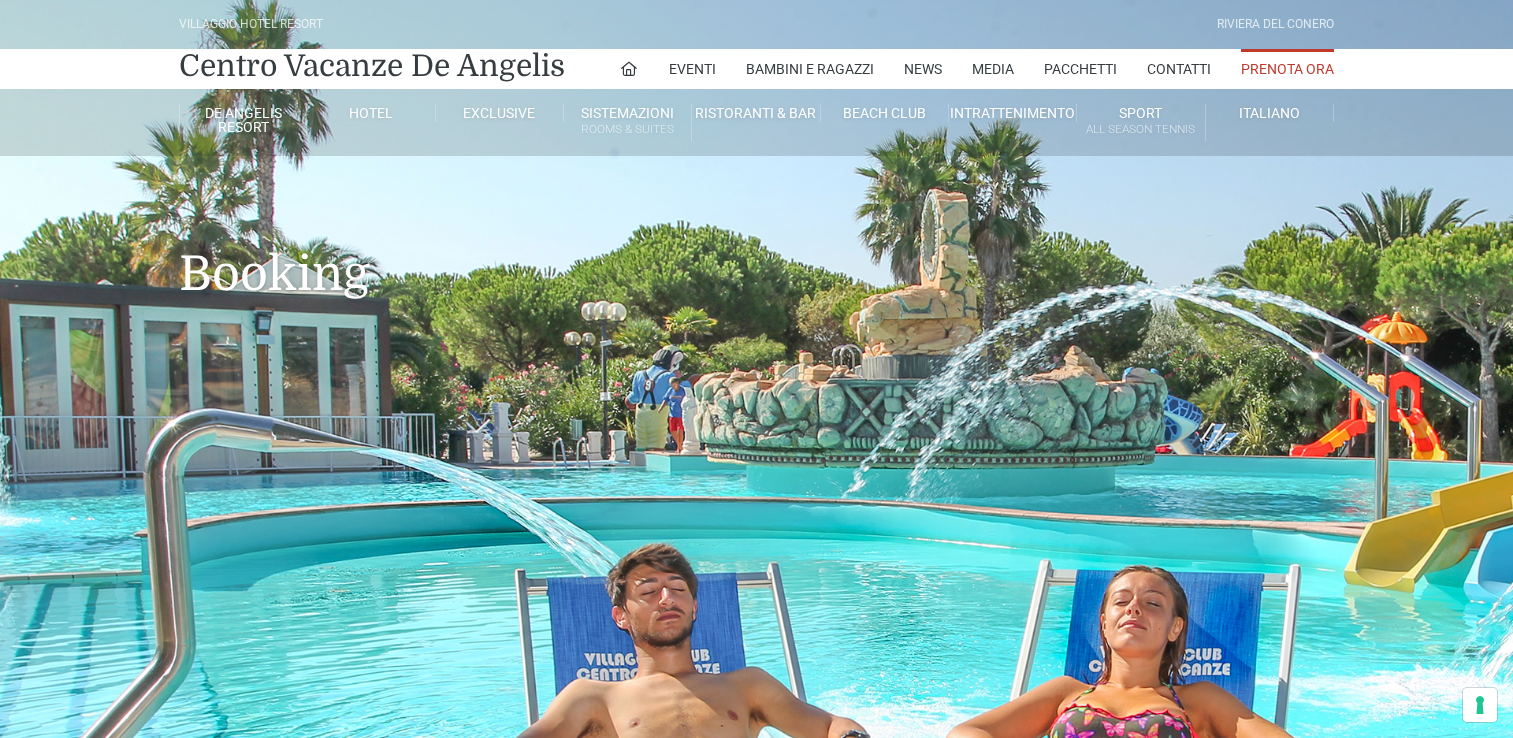 scroll, scrollTop: 0, scrollLeft: 0, axis: both 